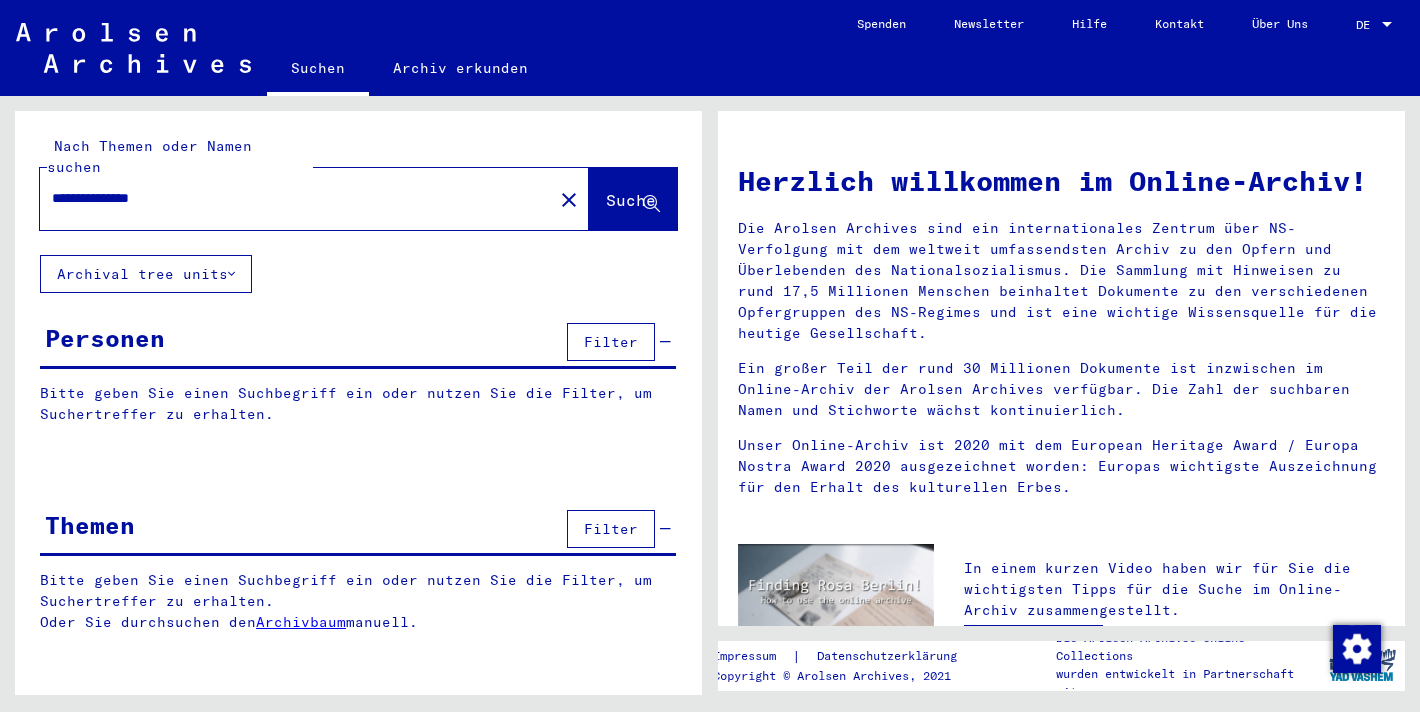 scroll, scrollTop: 0, scrollLeft: 0, axis: both 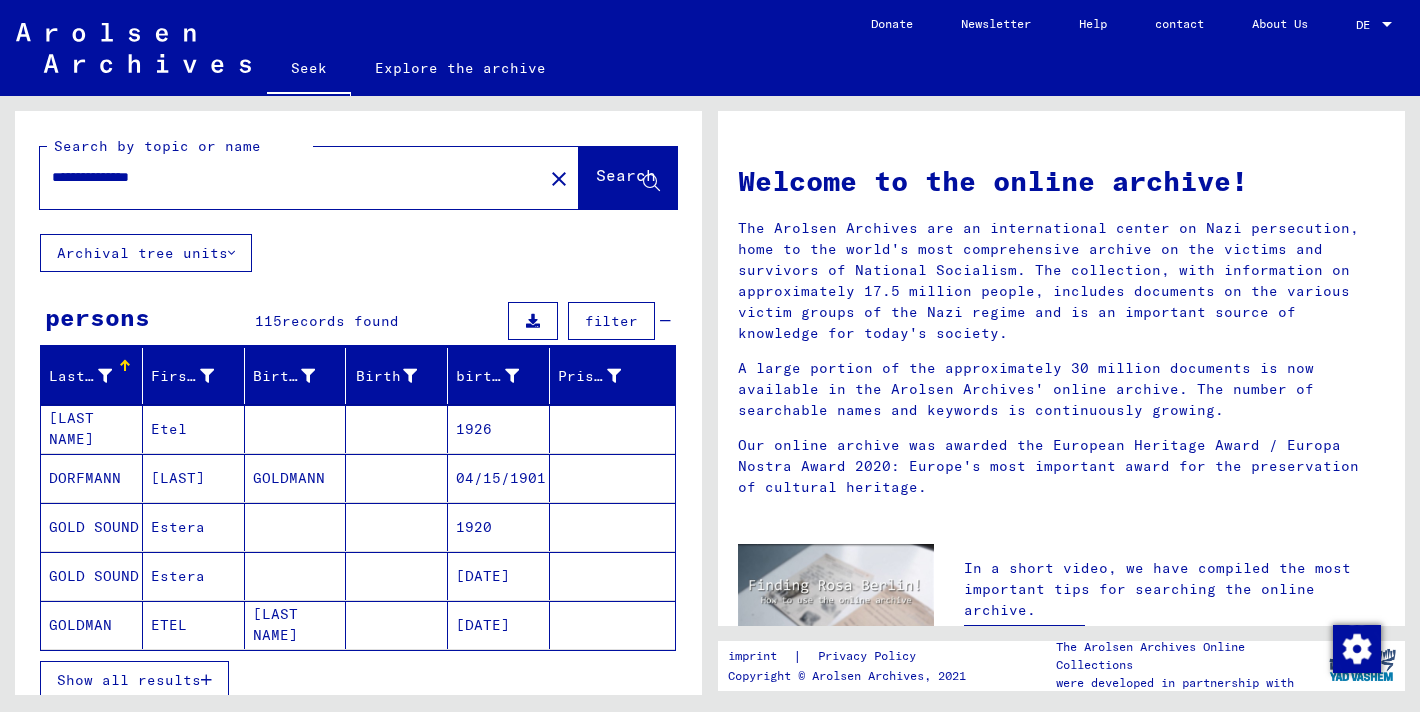 click on "Show all results" at bounding box center (129, 680) 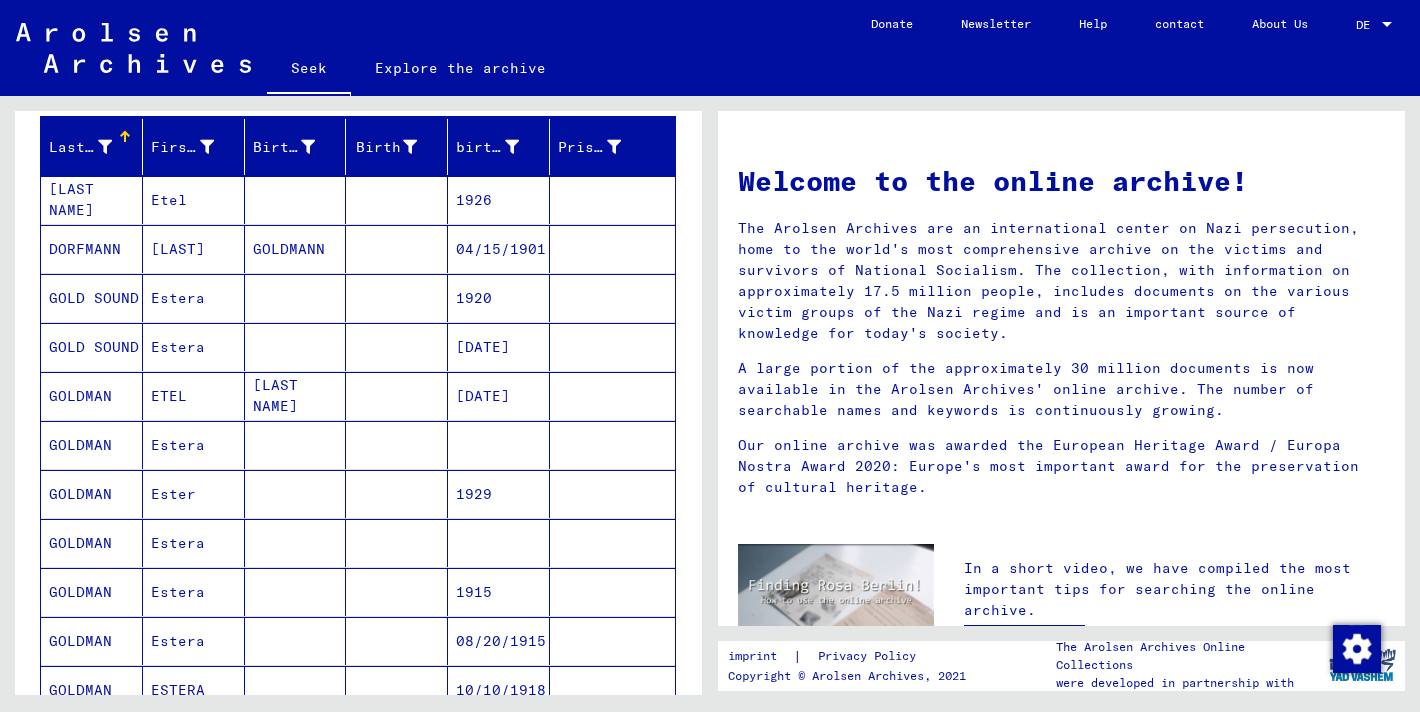 scroll, scrollTop: 321, scrollLeft: 0, axis: vertical 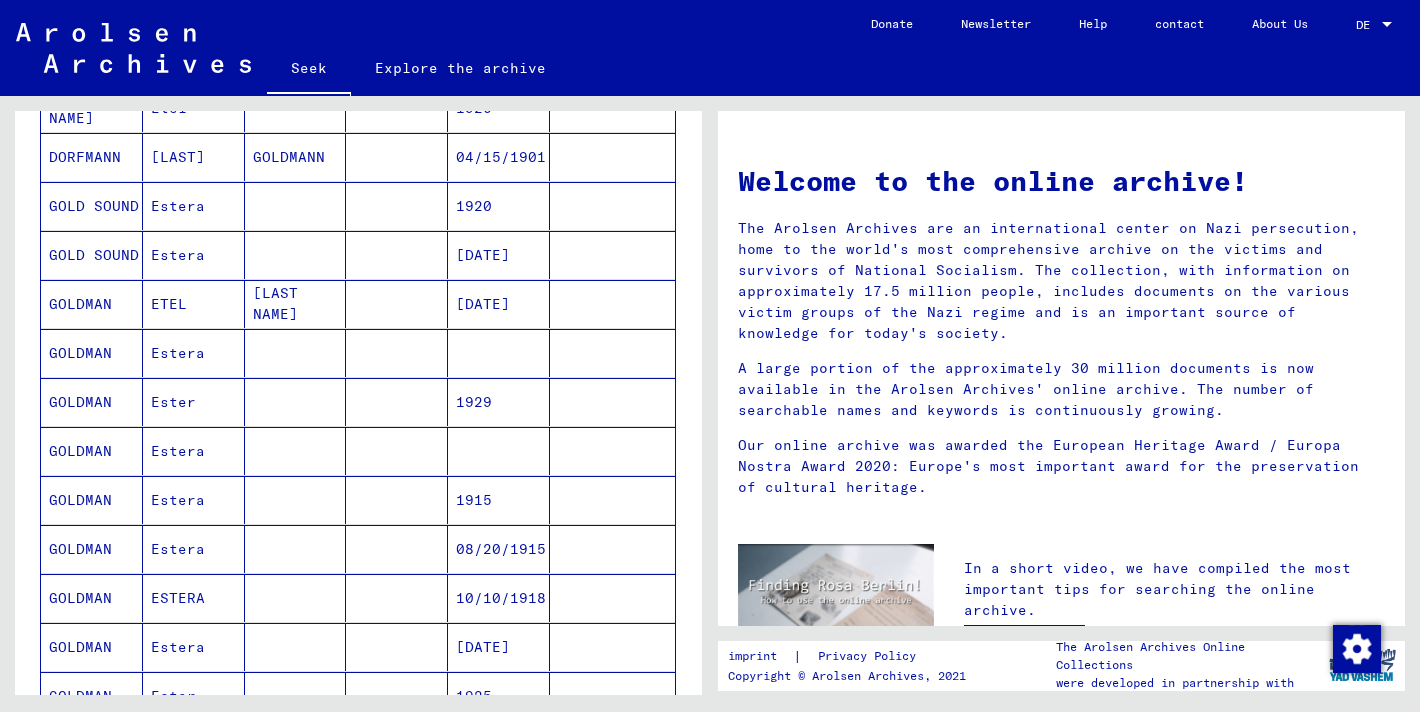 click at bounding box center [296, 451] 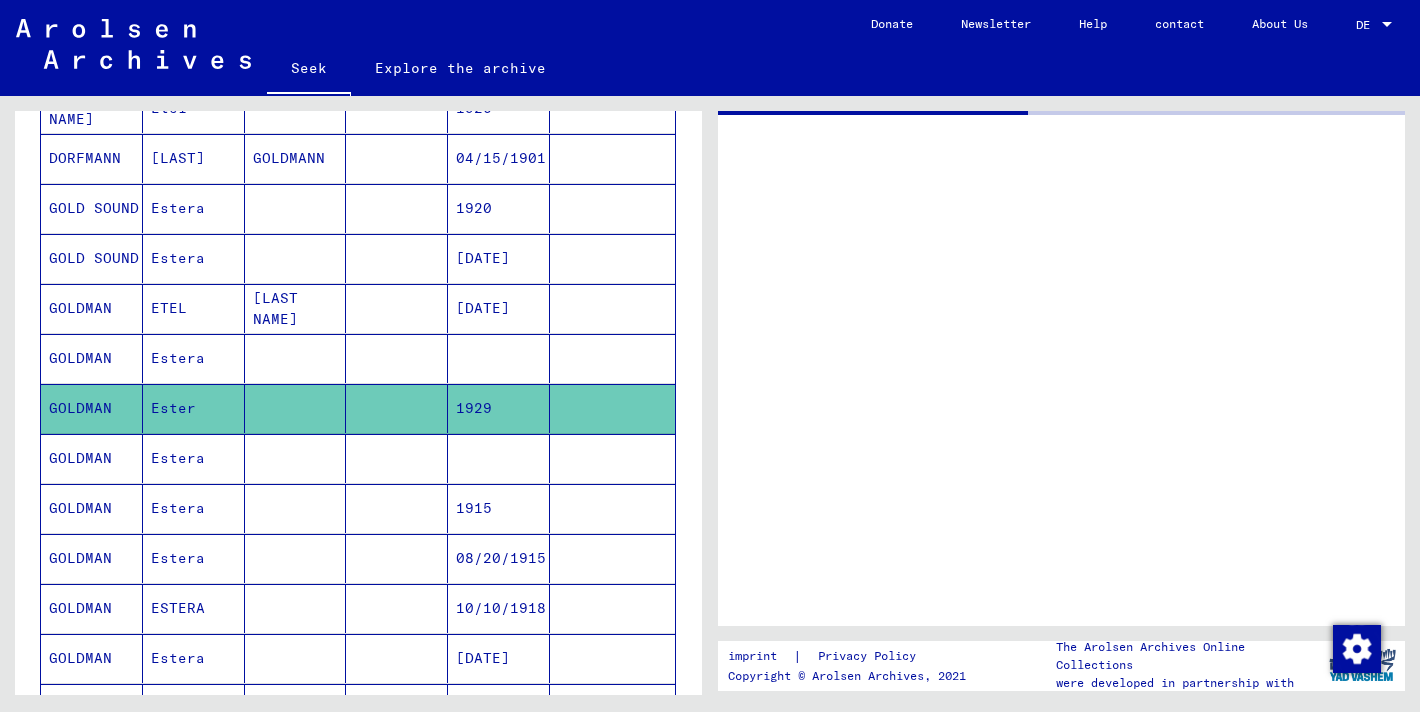 scroll, scrollTop: 321, scrollLeft: 0, axis: vertical 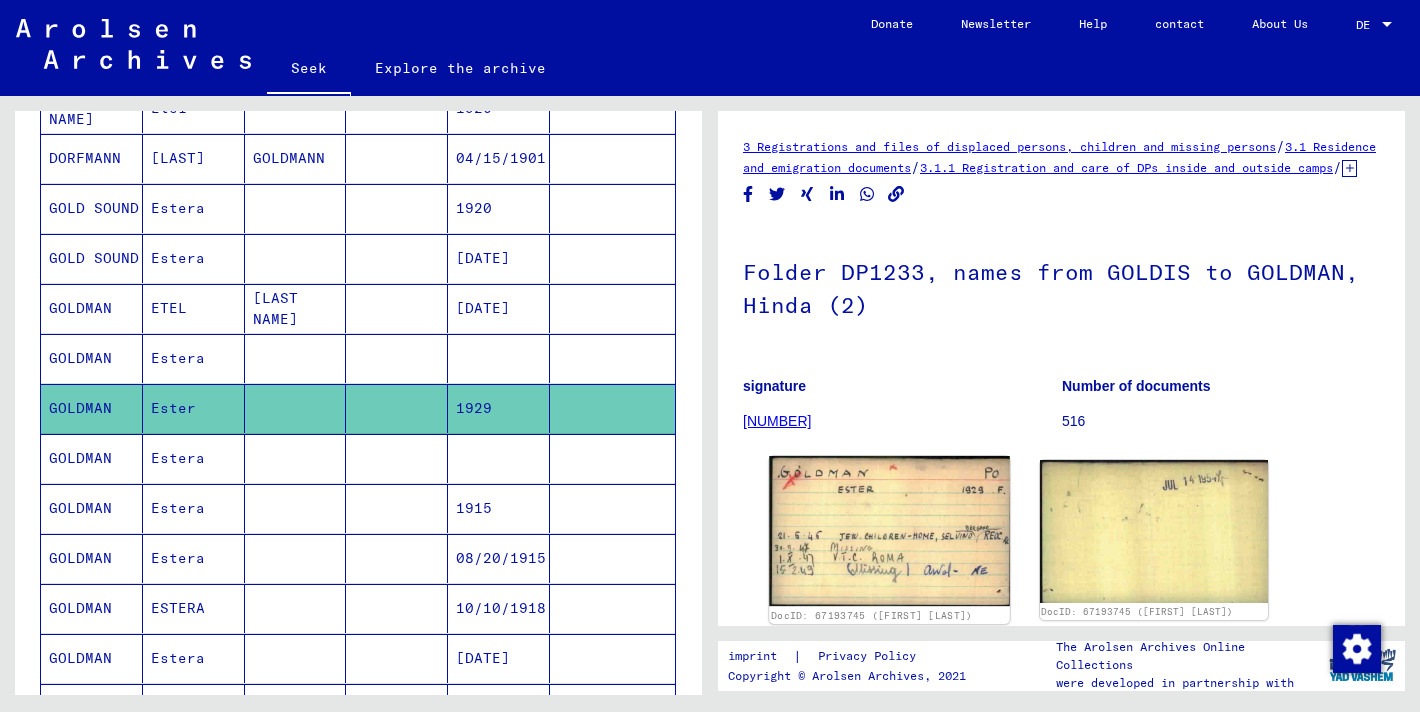 click 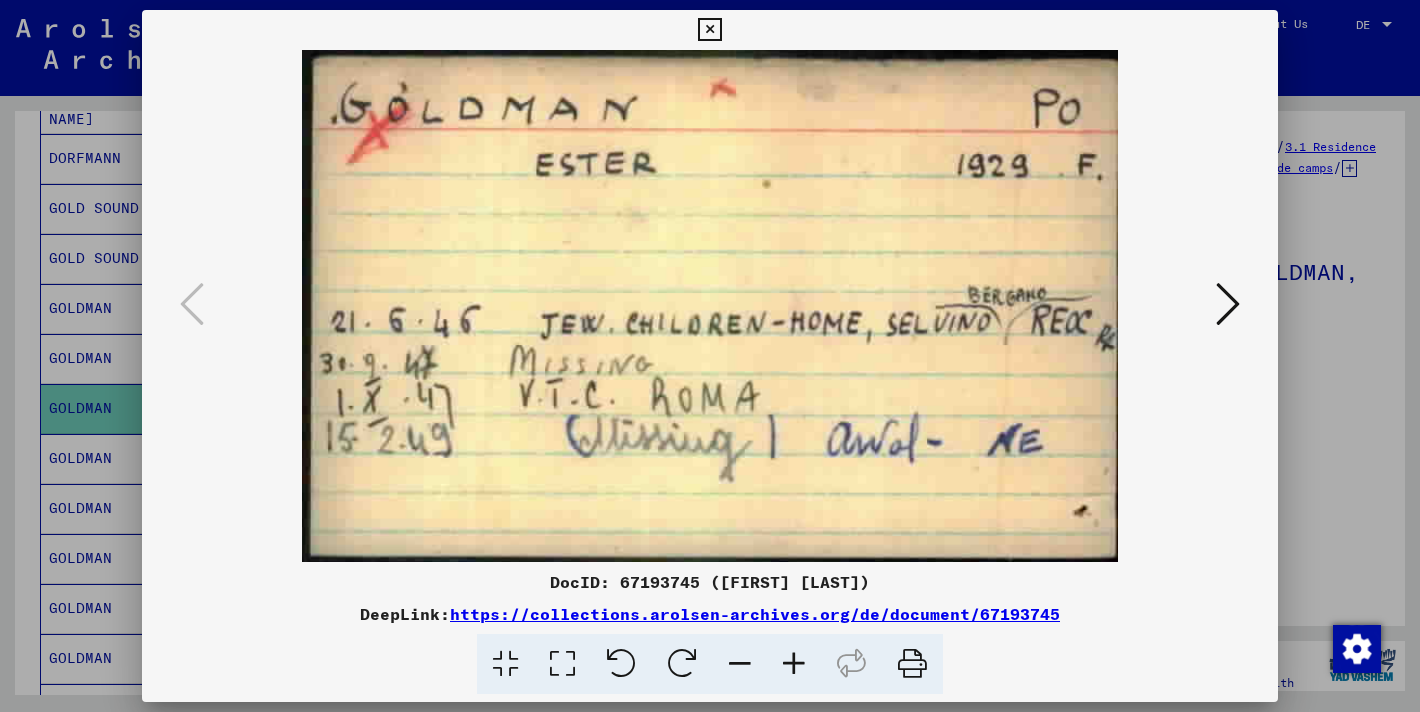 click at bounding box center [710, 356] 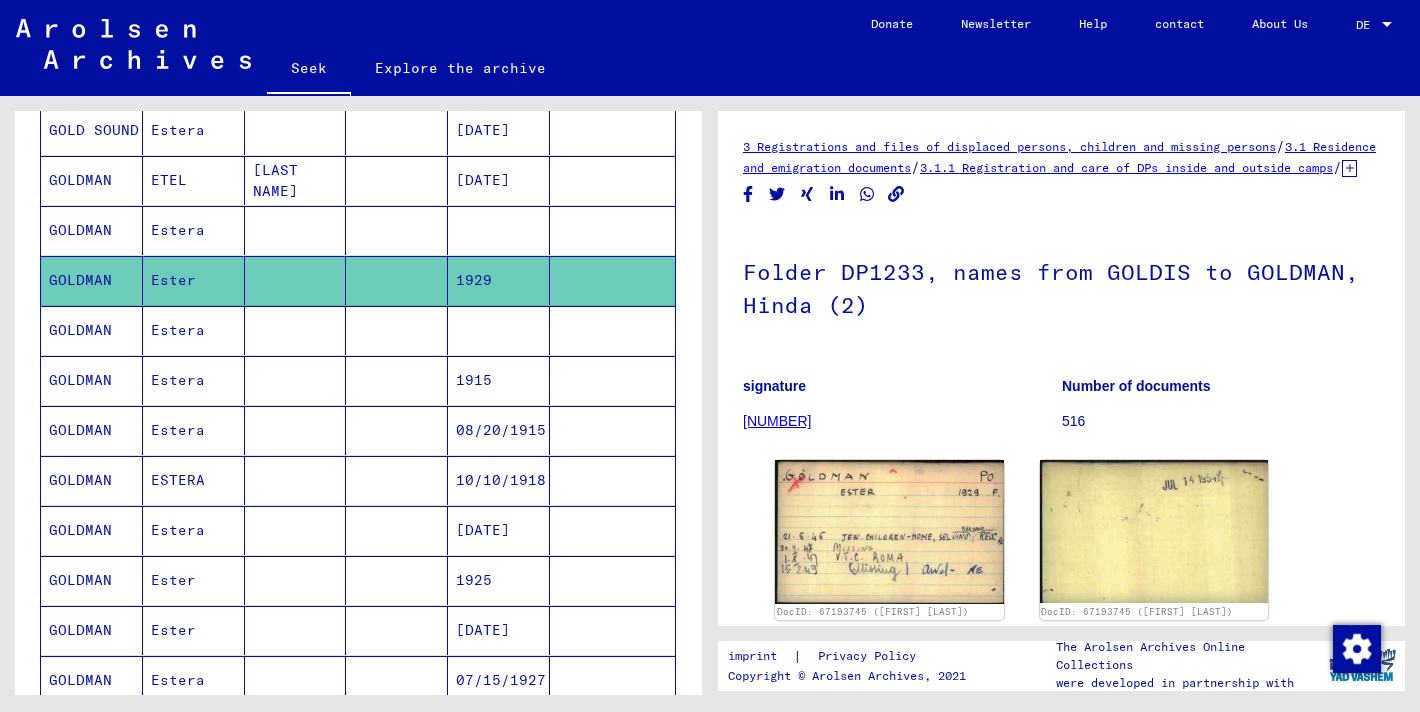 scroll, scrollTop: 448, scrollLeft: 0, axis: vertical 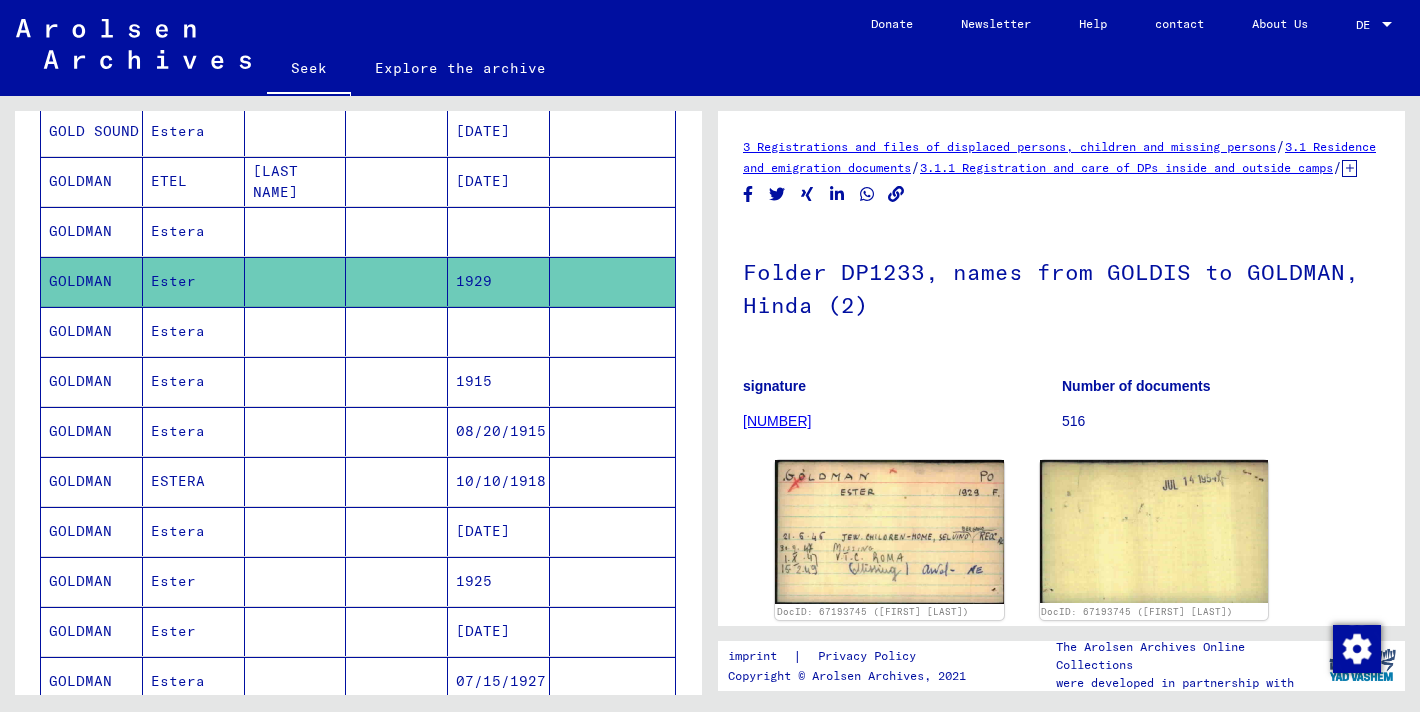 click at bounding box center [296, 581] 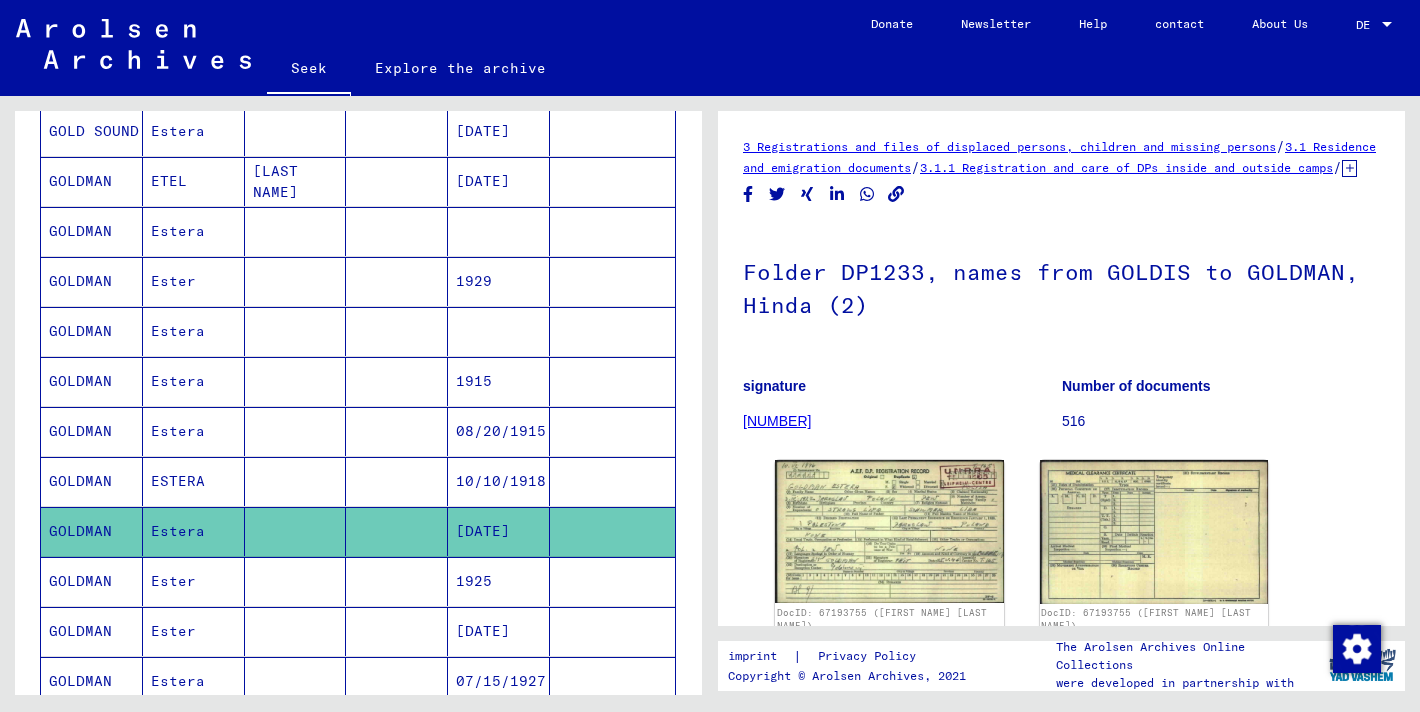 scroll, scrollTop: 0, scrollLeft: 0, axis: both 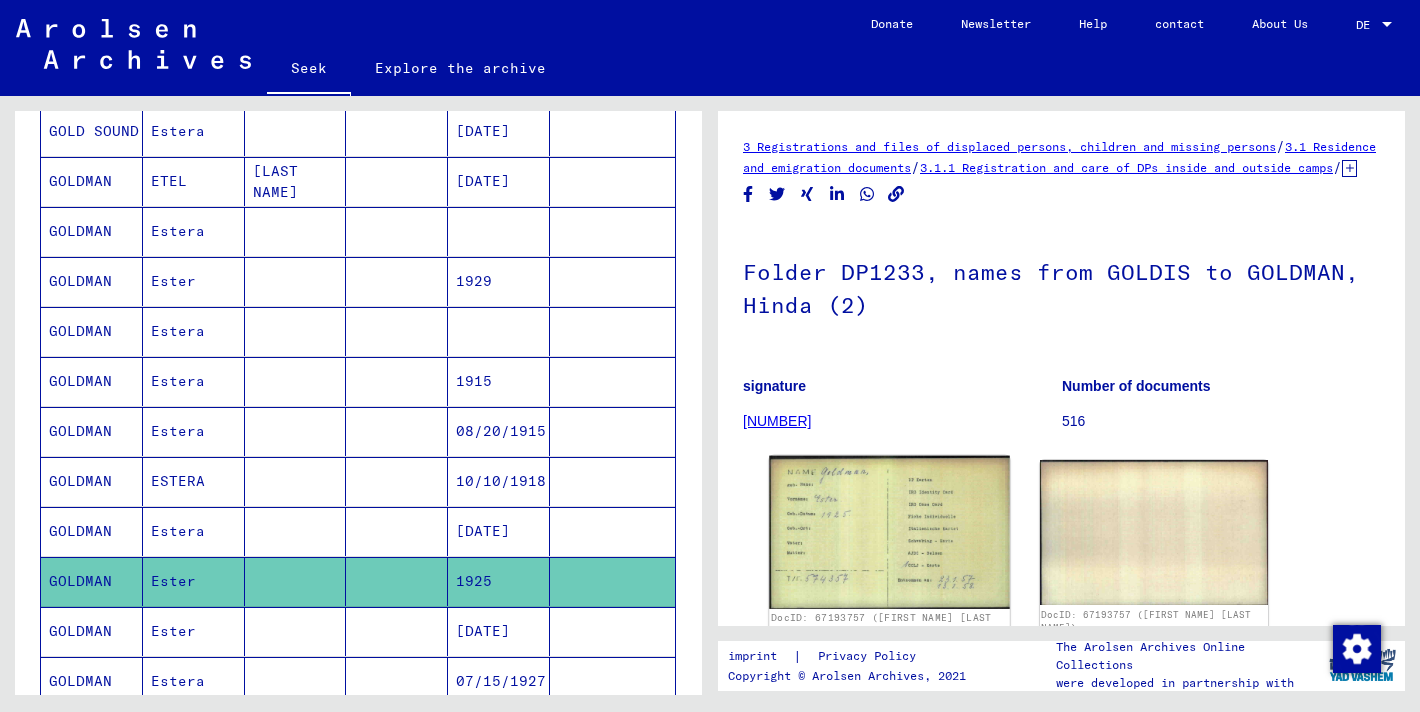 click 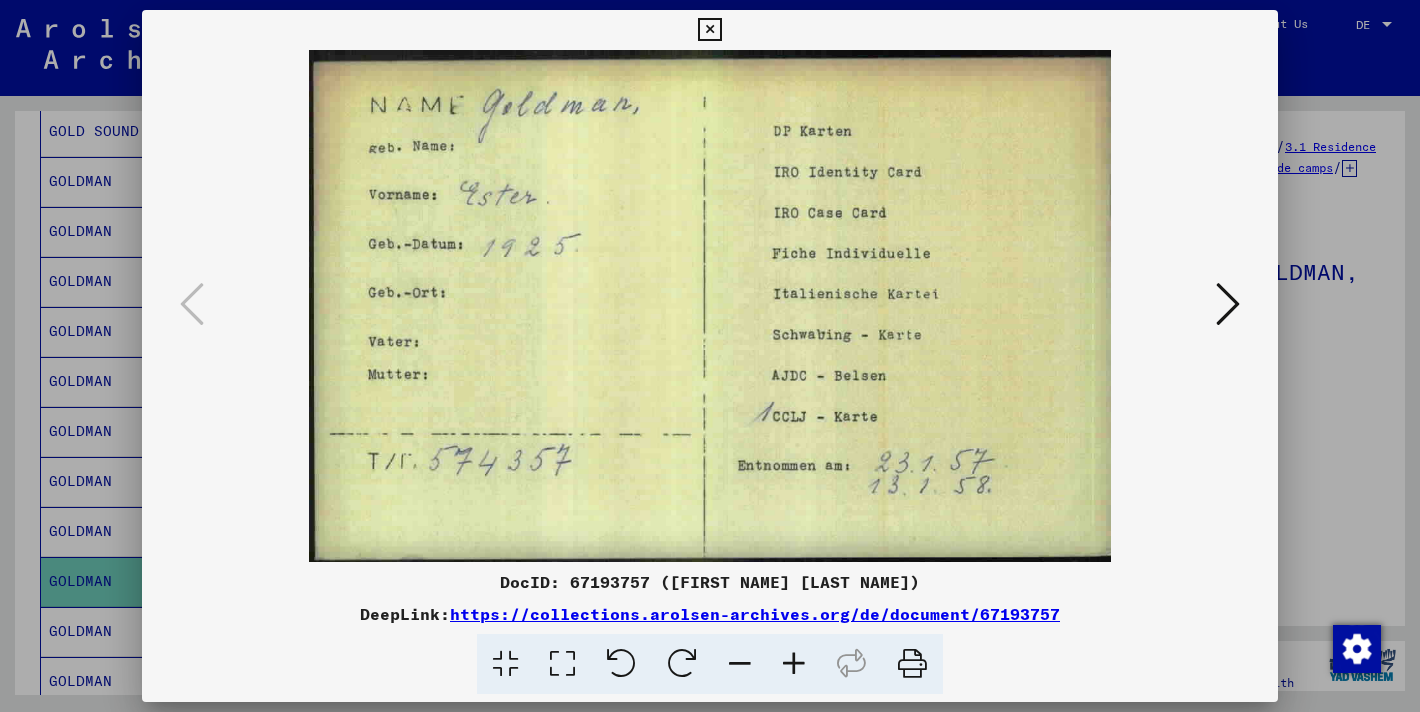 click at bounding box center [1228, 304] 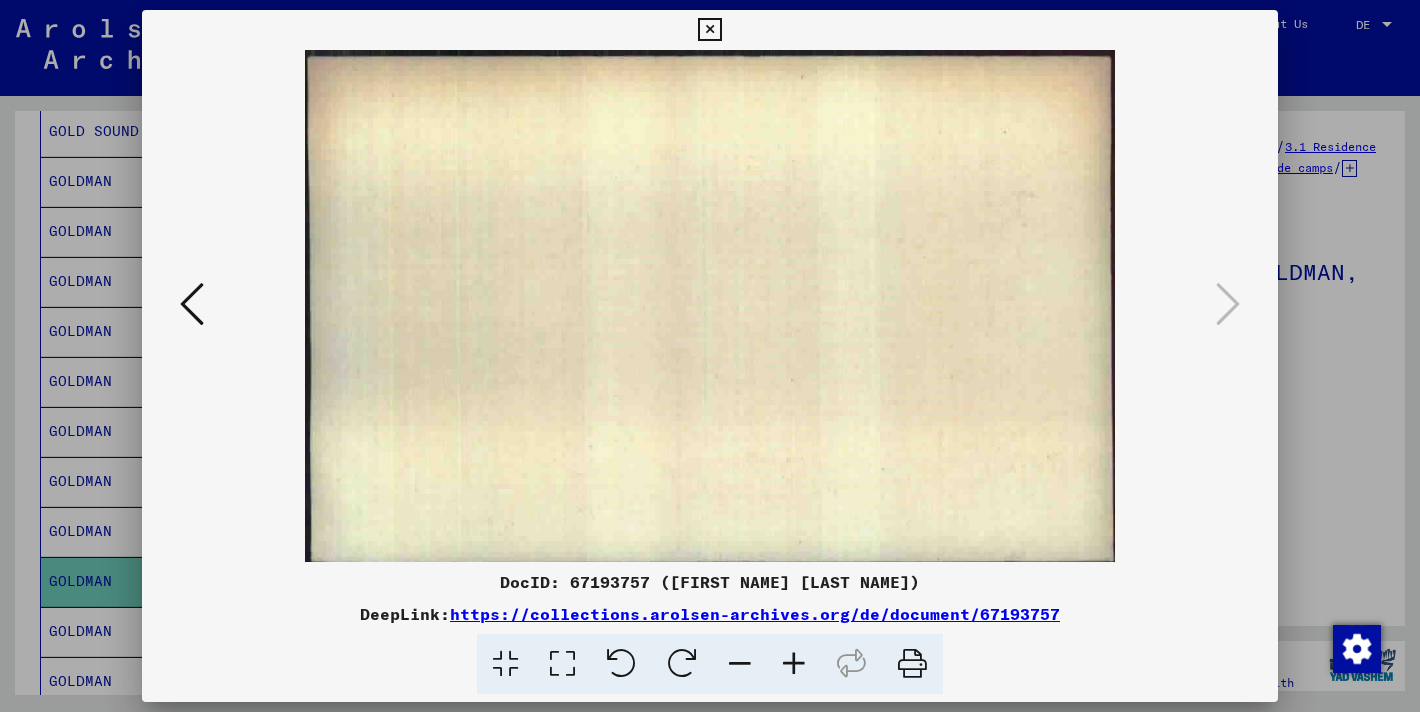 click at bounding box center [710, 356] 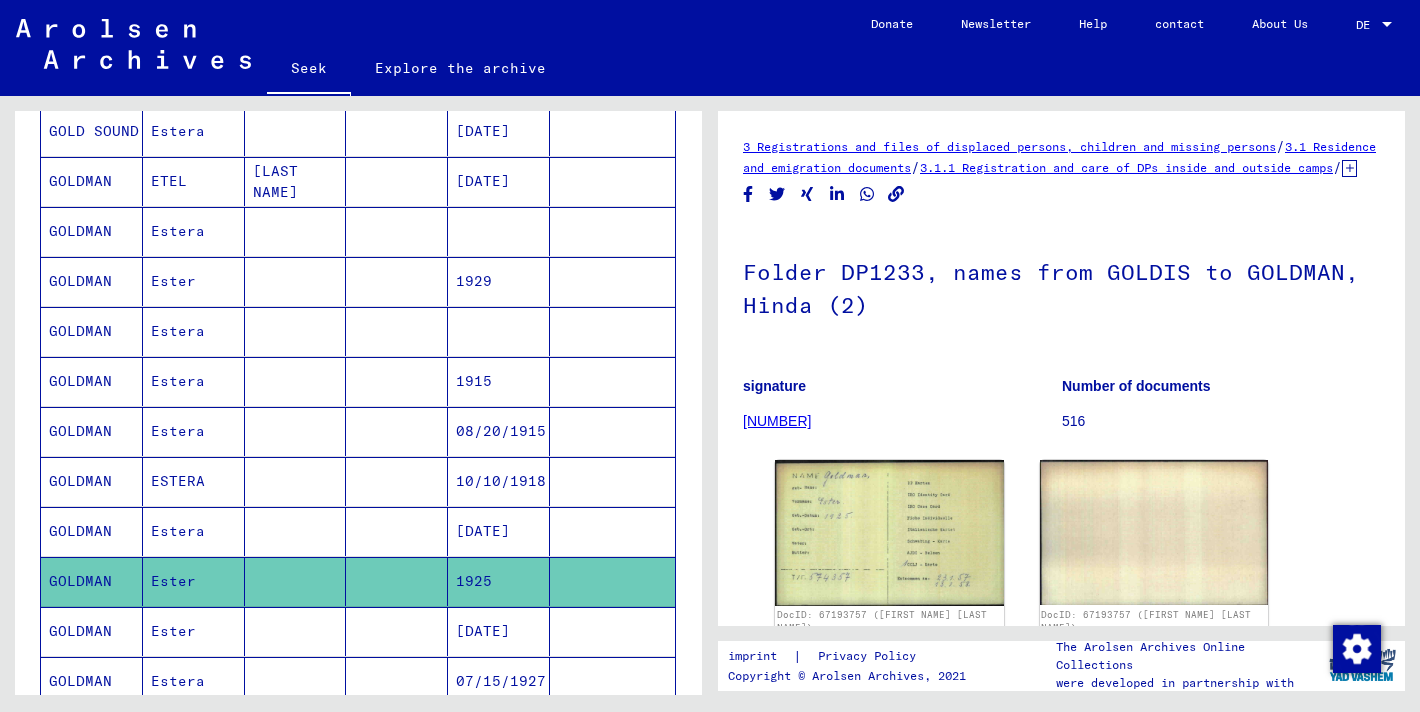 scroll, scrollTop: 539, scrollLeft: 0, axis: vertical 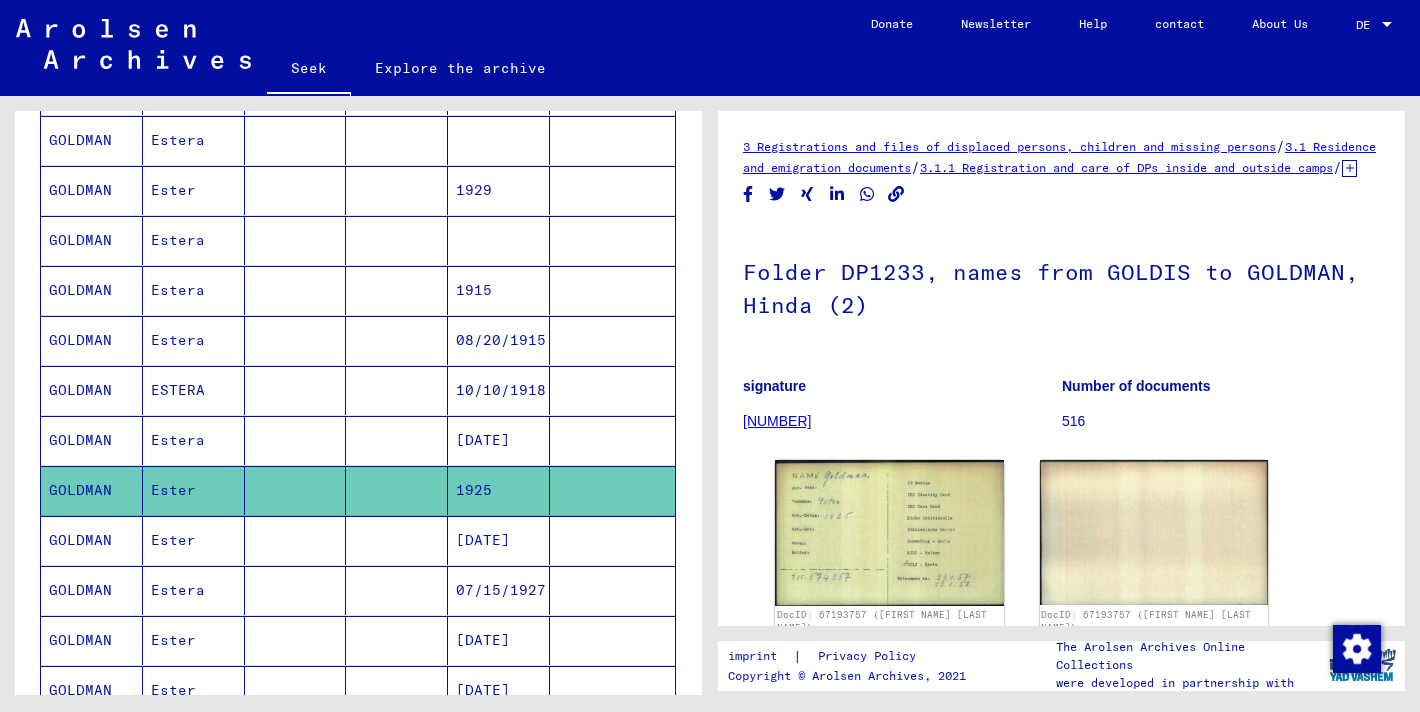 click at bounding box center (397, 590) 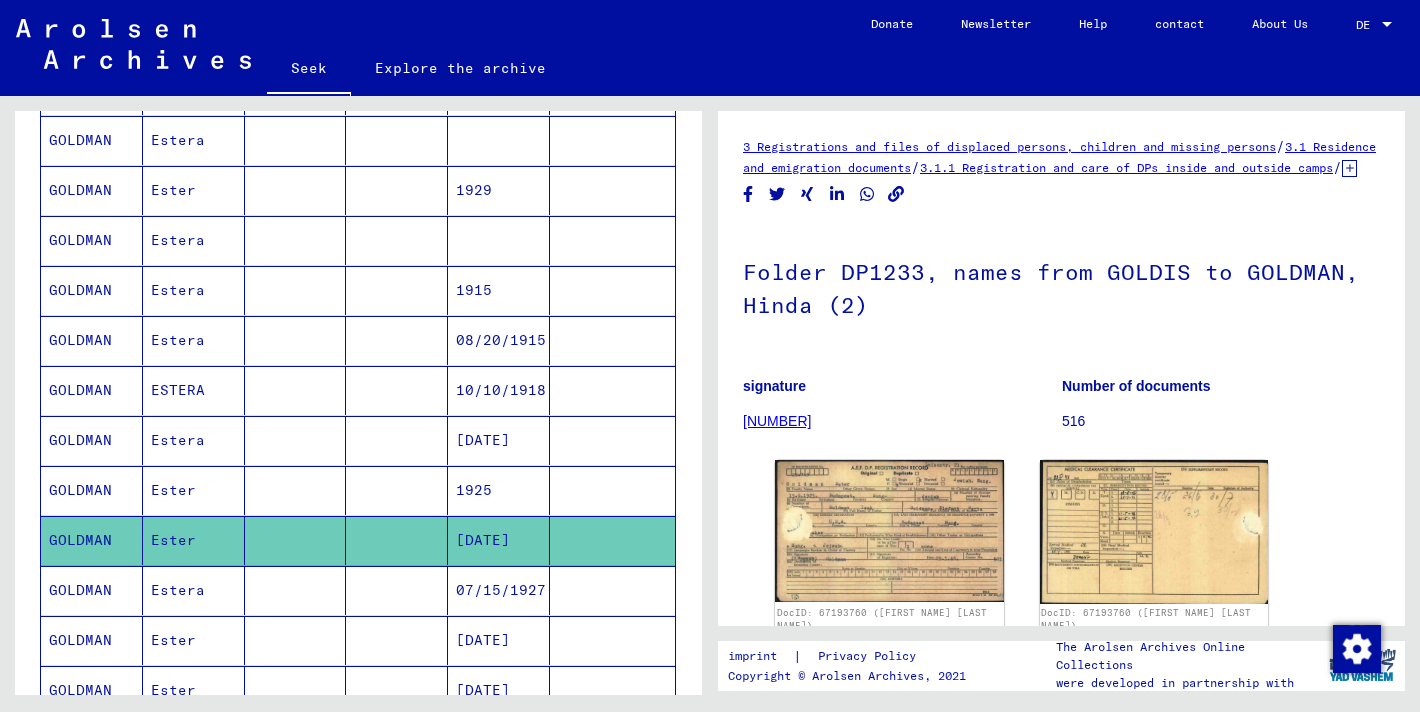 scroll, scrollTop: 0, scrollLeft: 0, axis: both 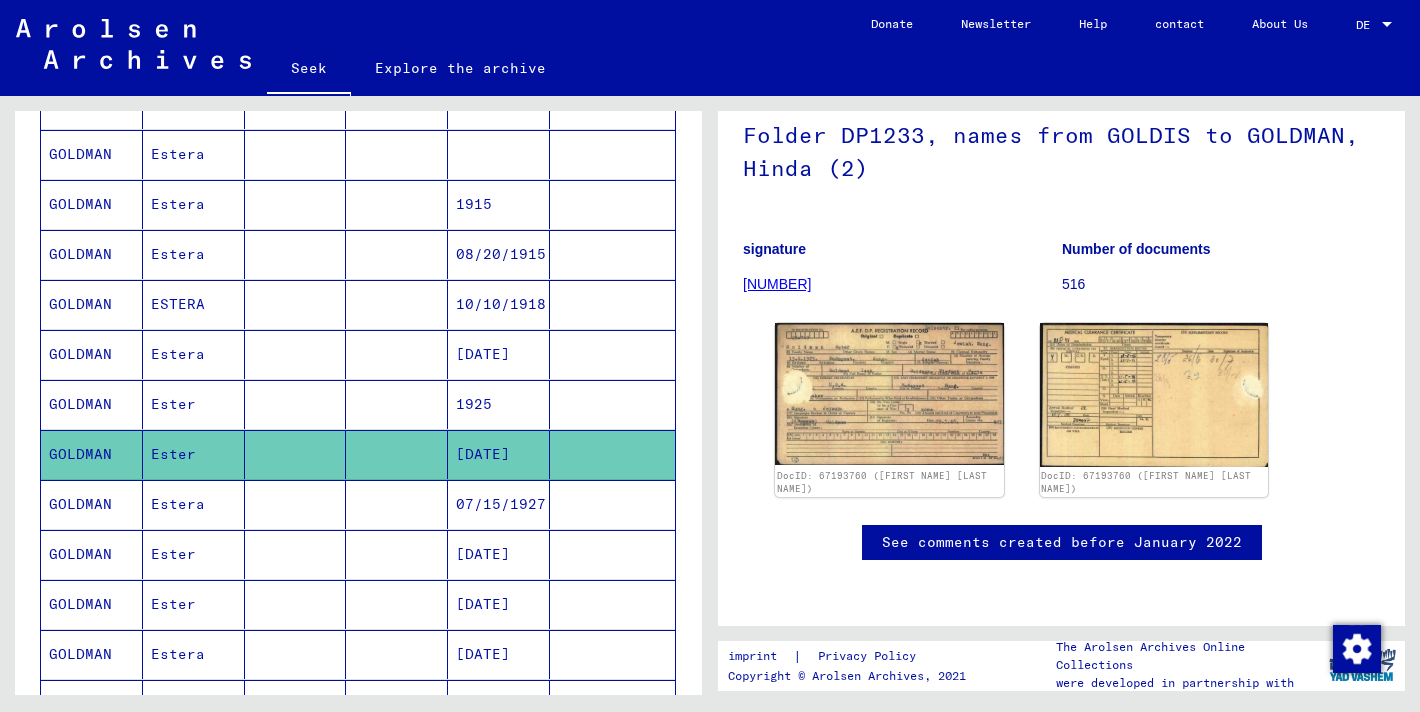 click at bounding box center [296, 554] 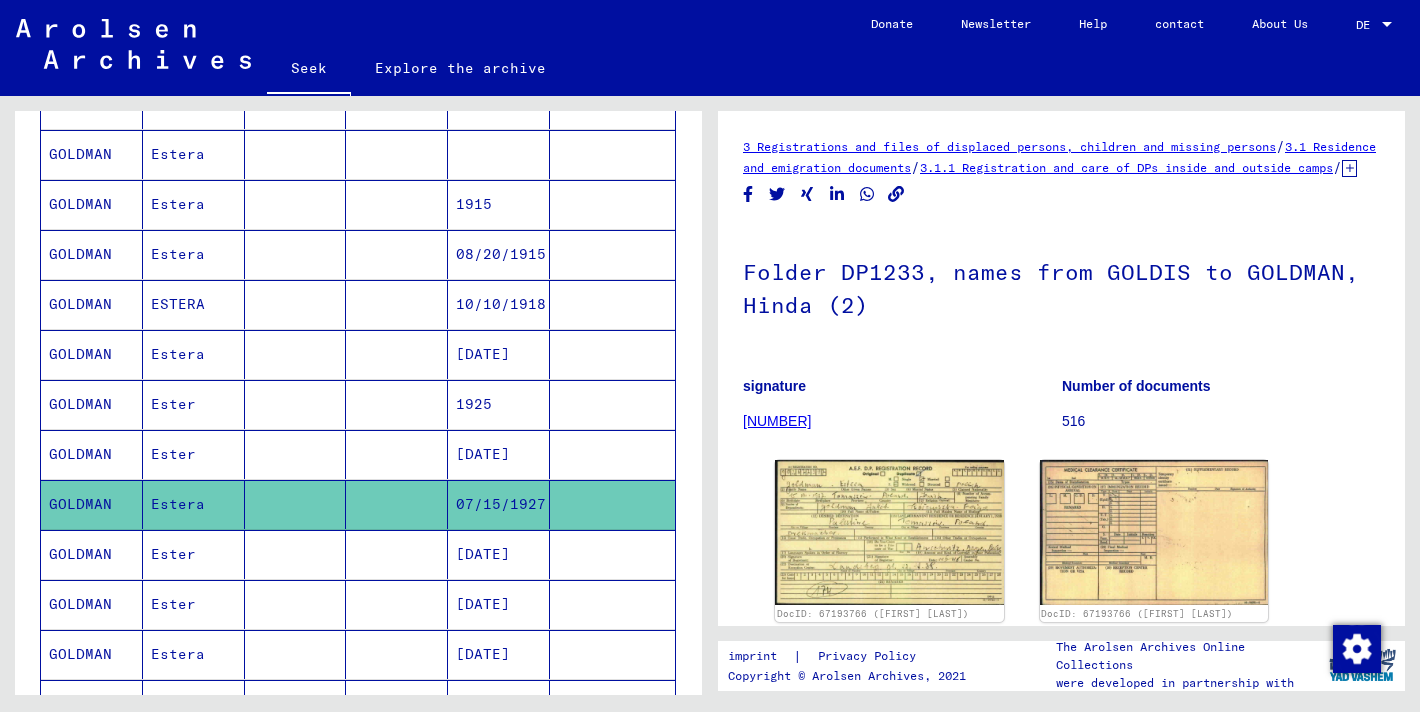 scroll, scrollTop: 0, scrollLeft: 0, axis: both 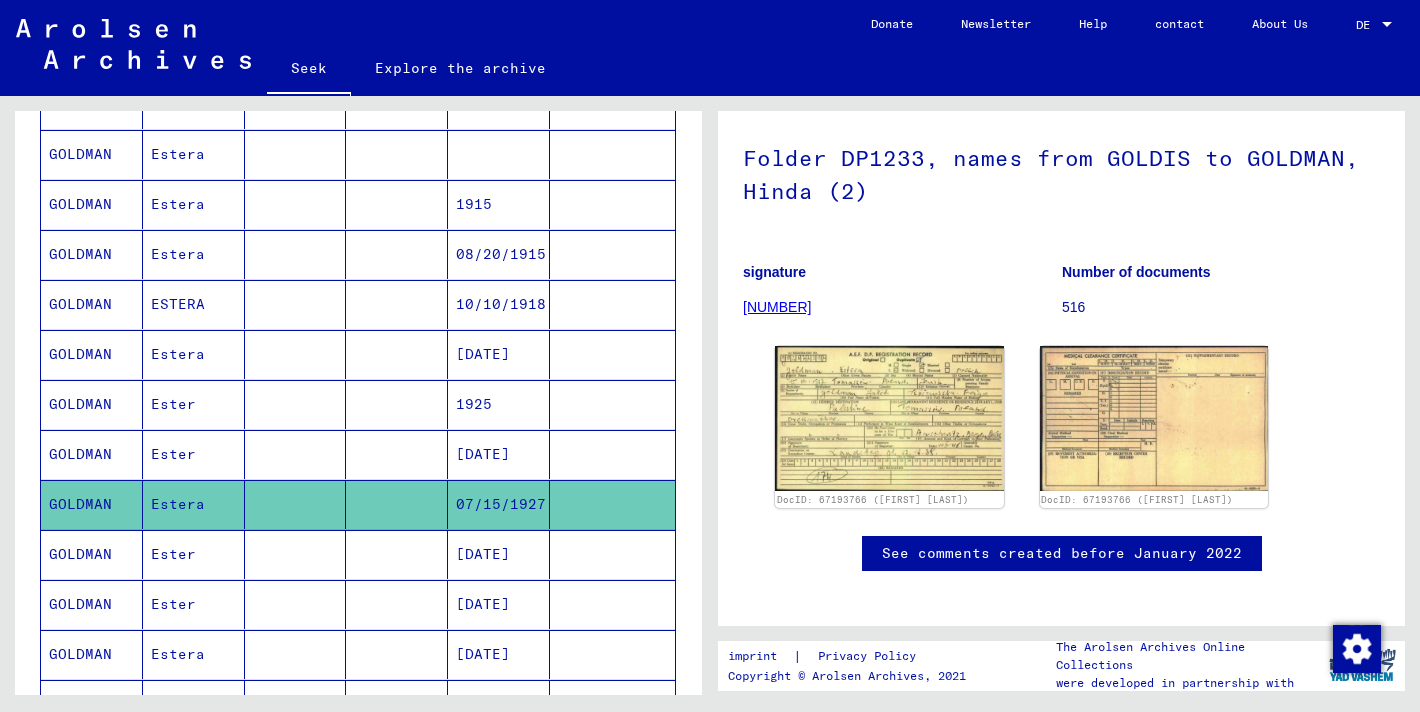 click 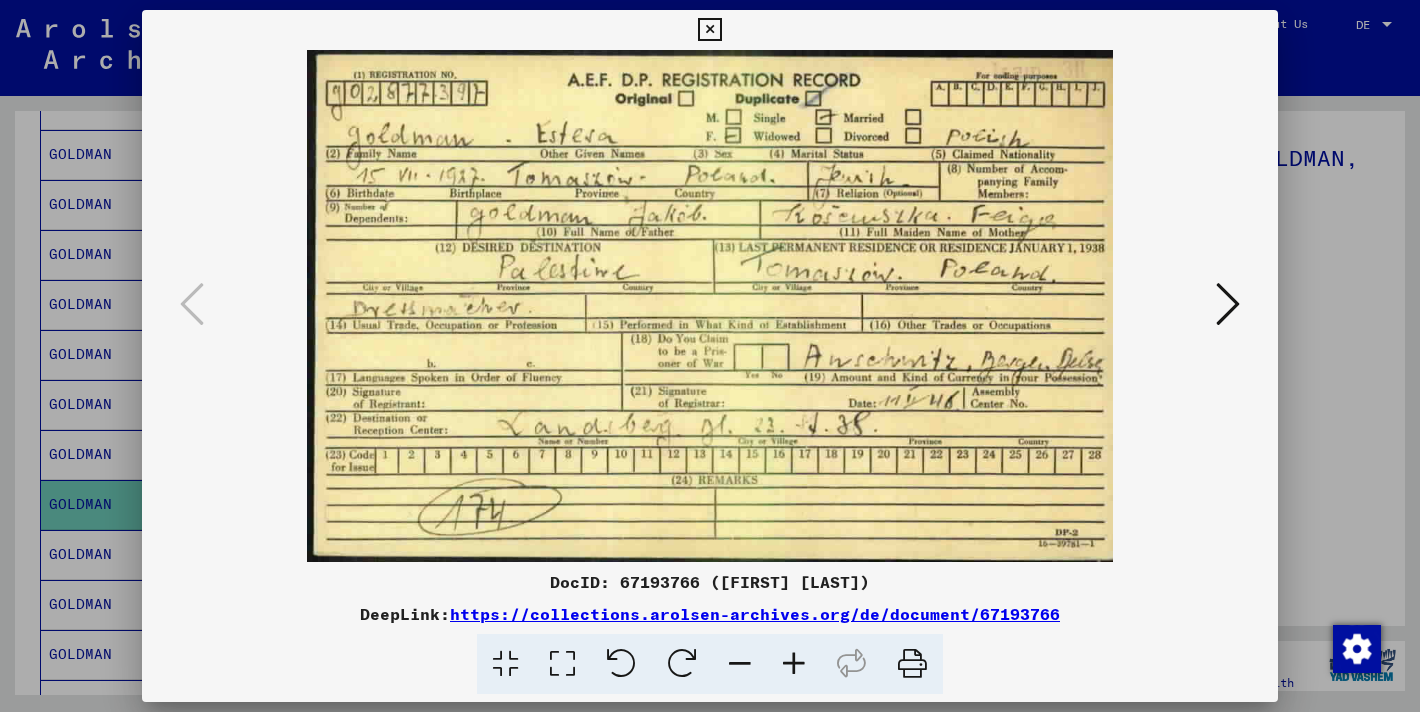 click at bounding box center [710, 356] 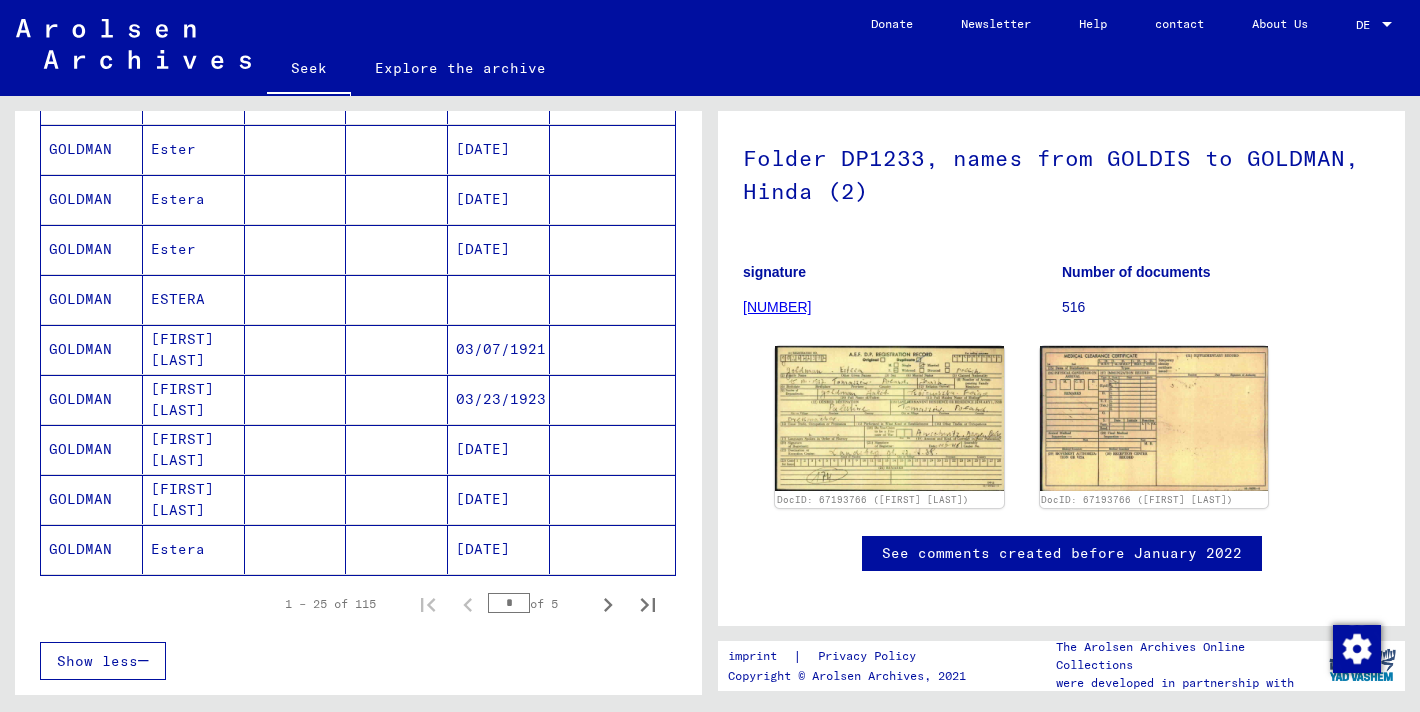 scroll, scrollTop: 1083, scrollLeft: 0, axis: vertical 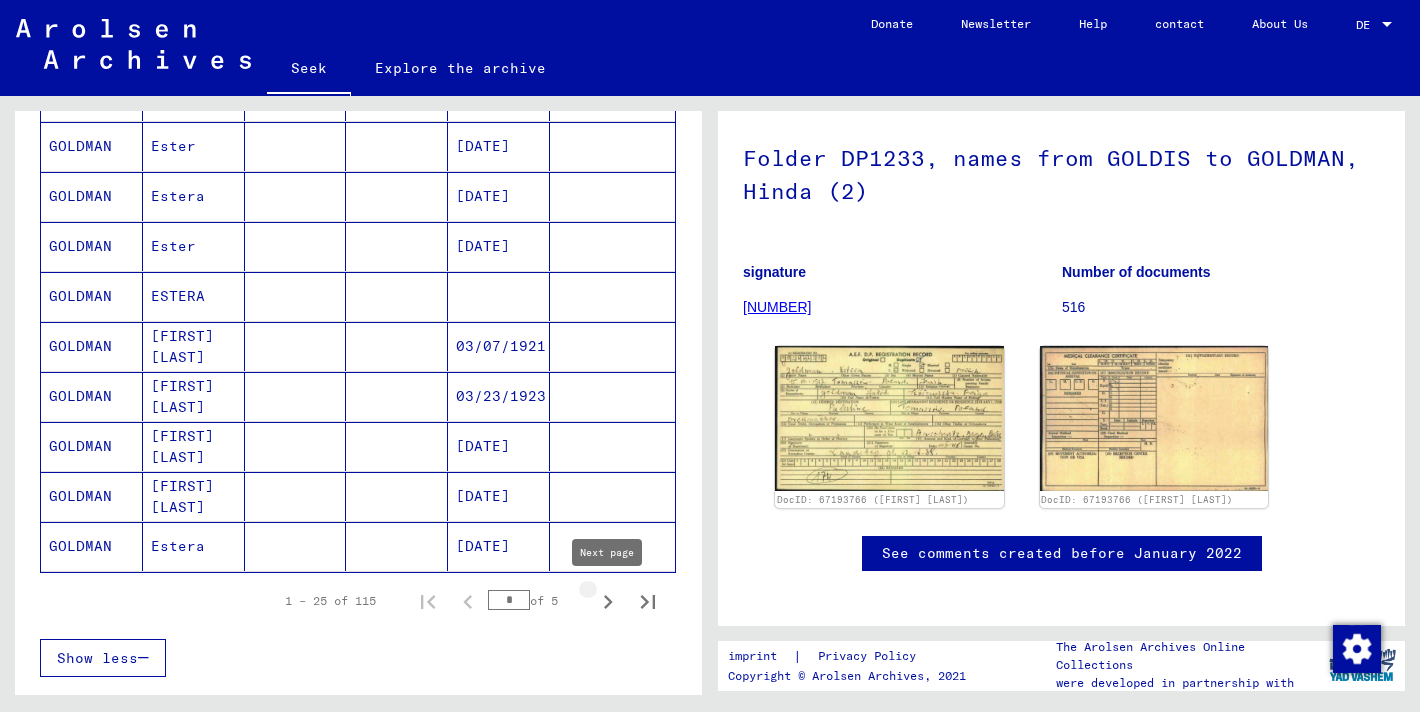 click 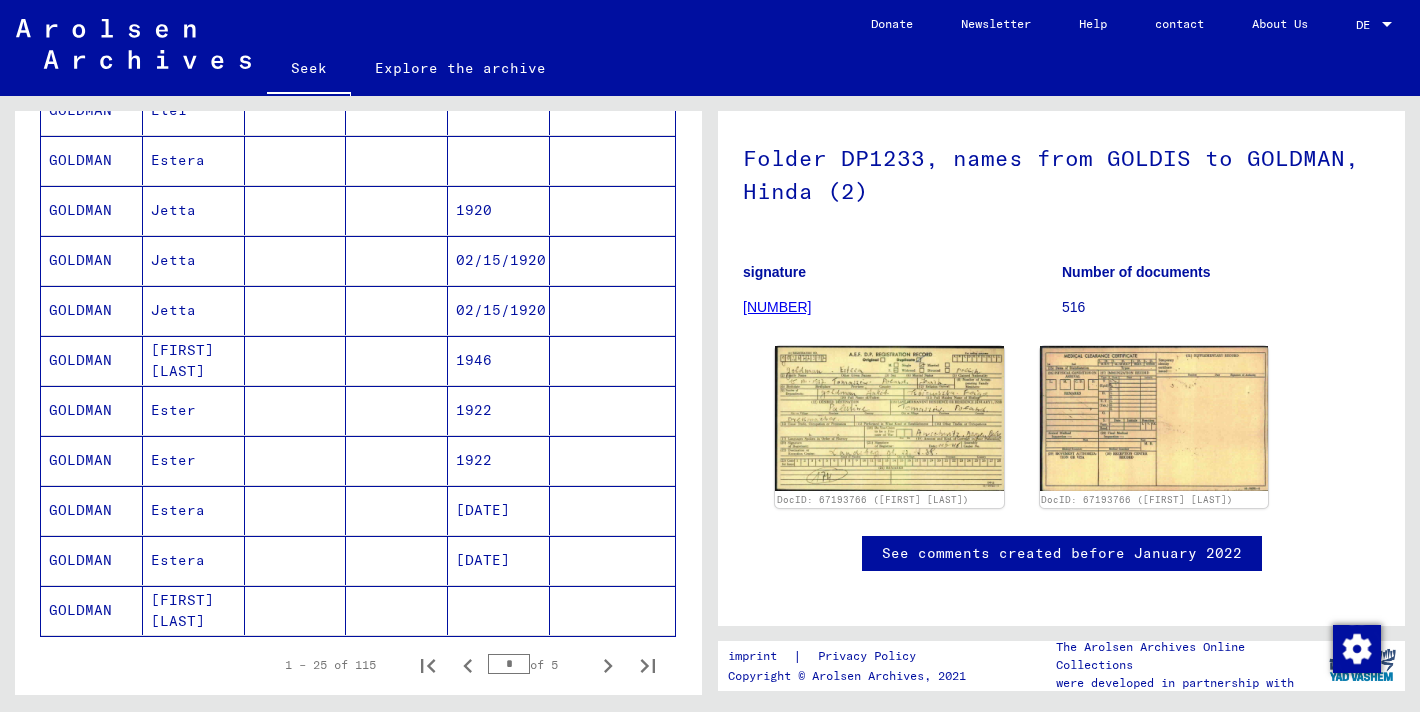 scroll, scrollTop: 1024, scrollLeft: 0, axis: vertical 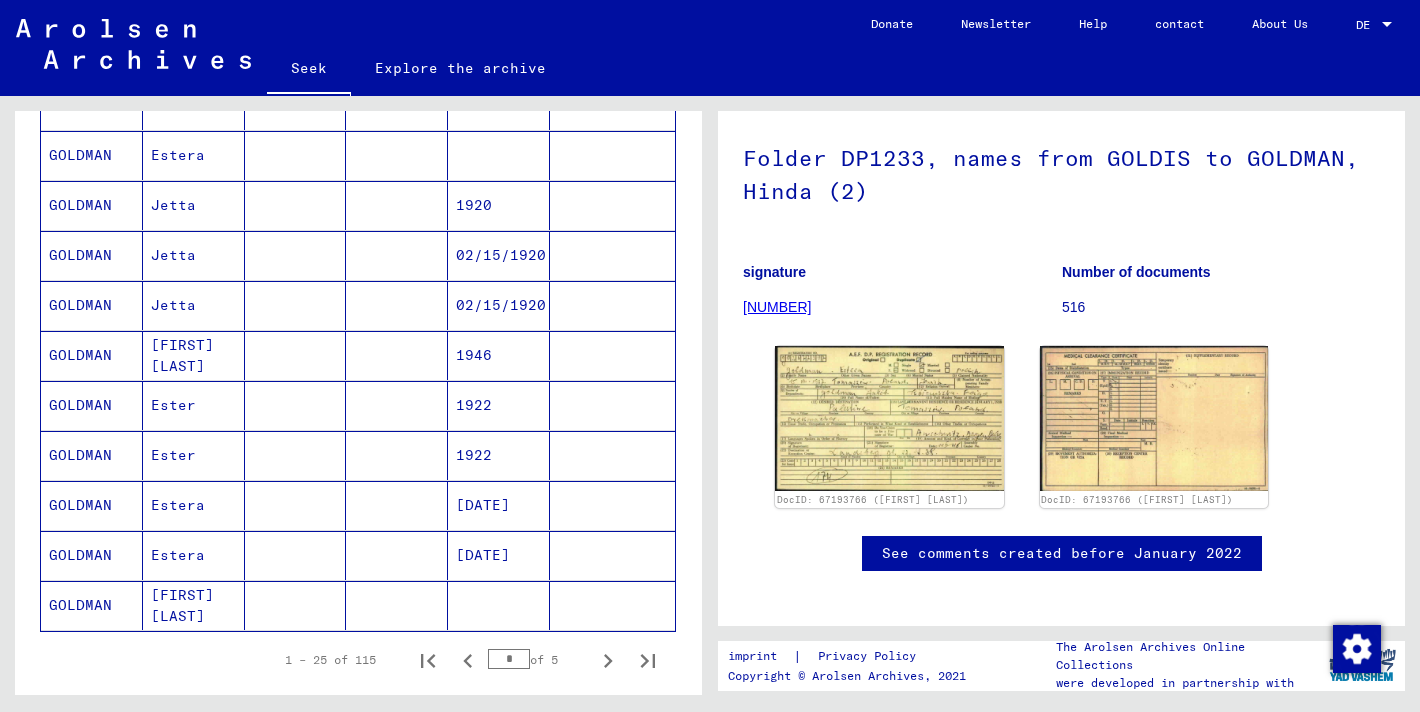 click at bounding box center [397, 605] 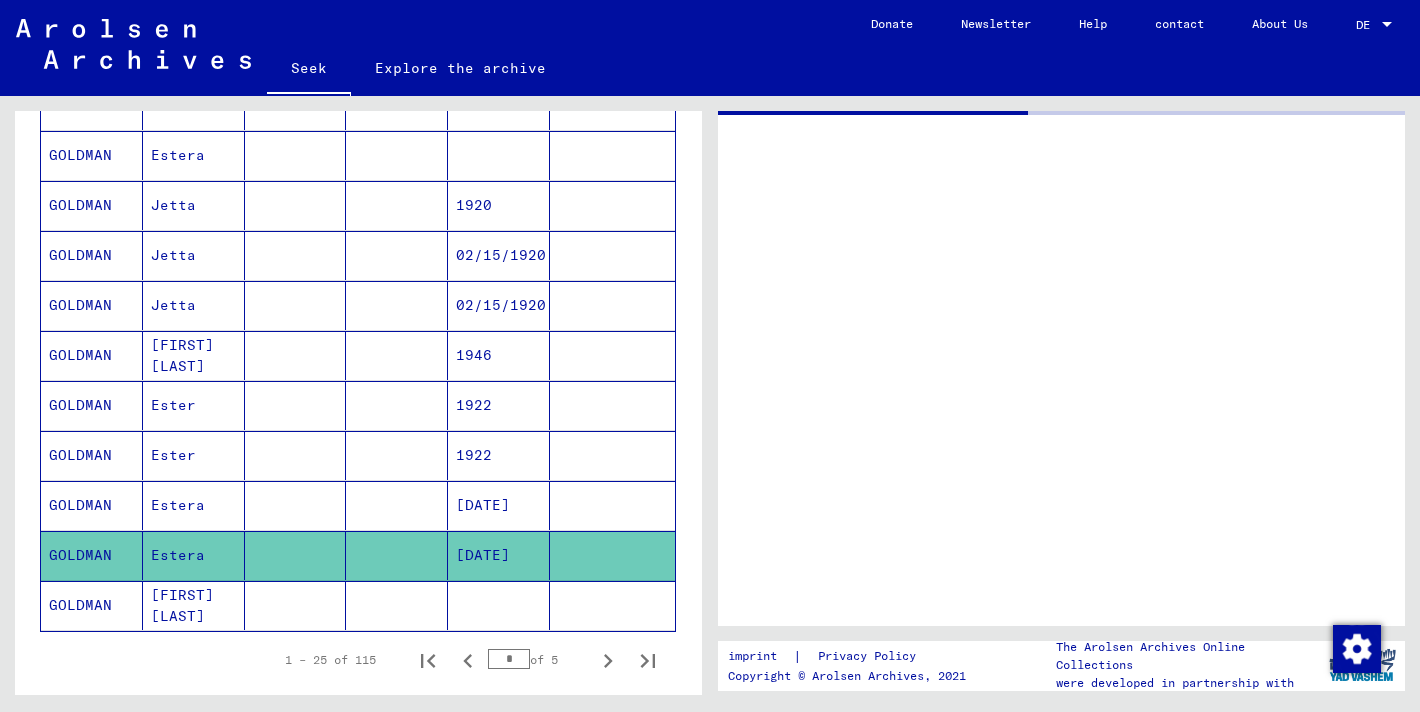 click 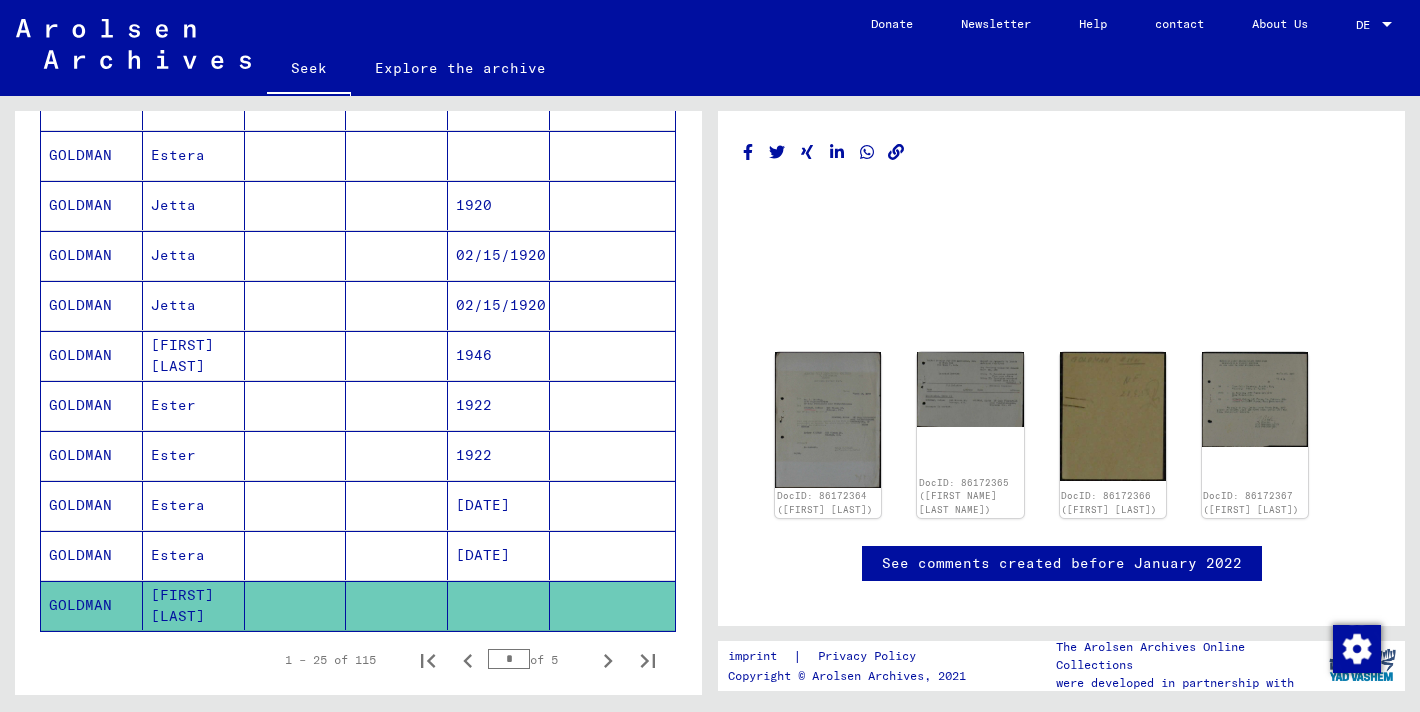 scroll, scrollTop: 0, scrollLeft: 0, axis: both 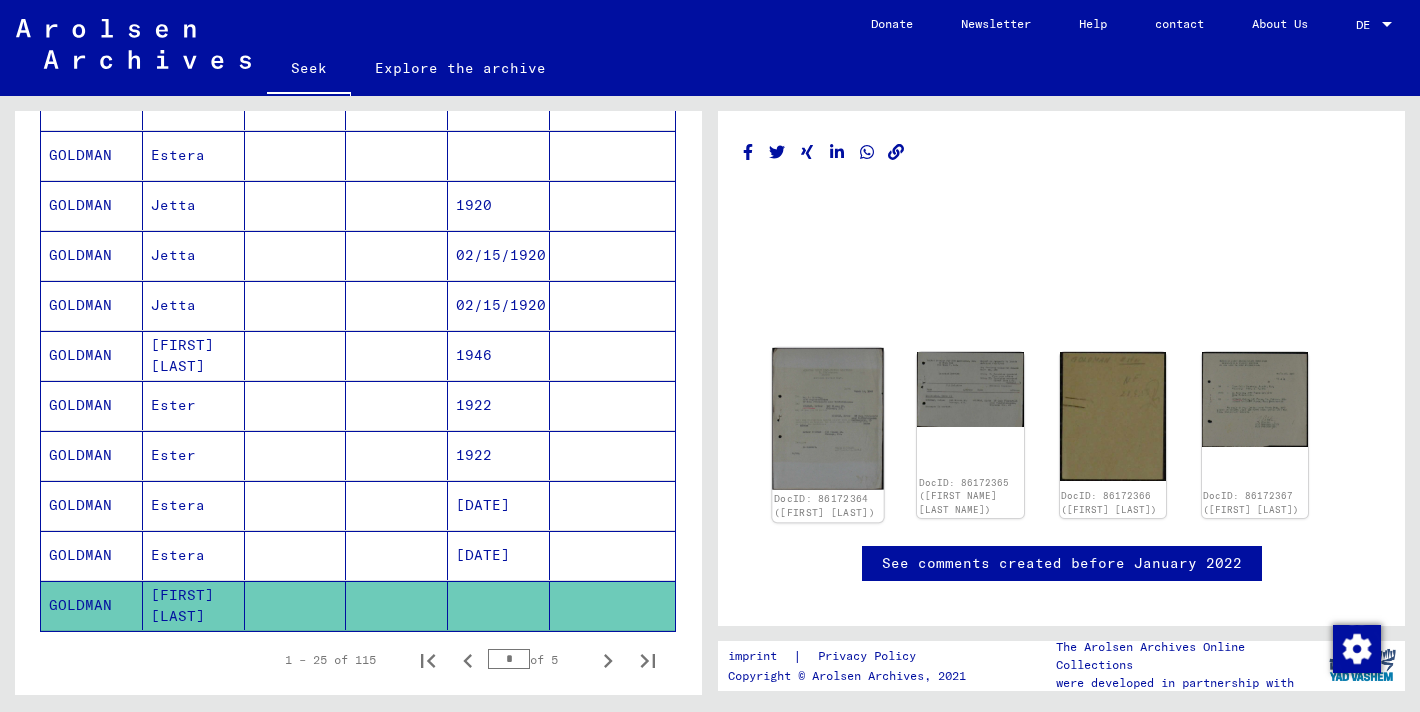click 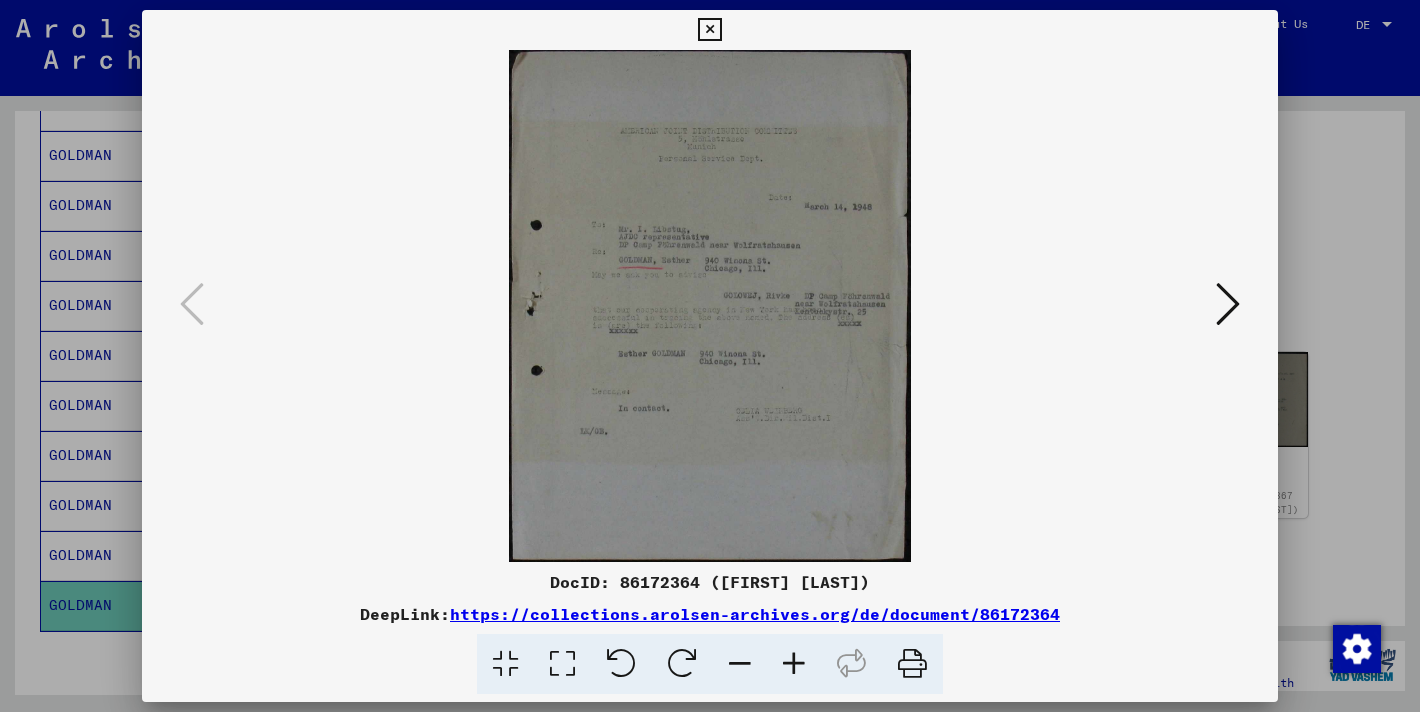 click at bounding box center [709, 30] 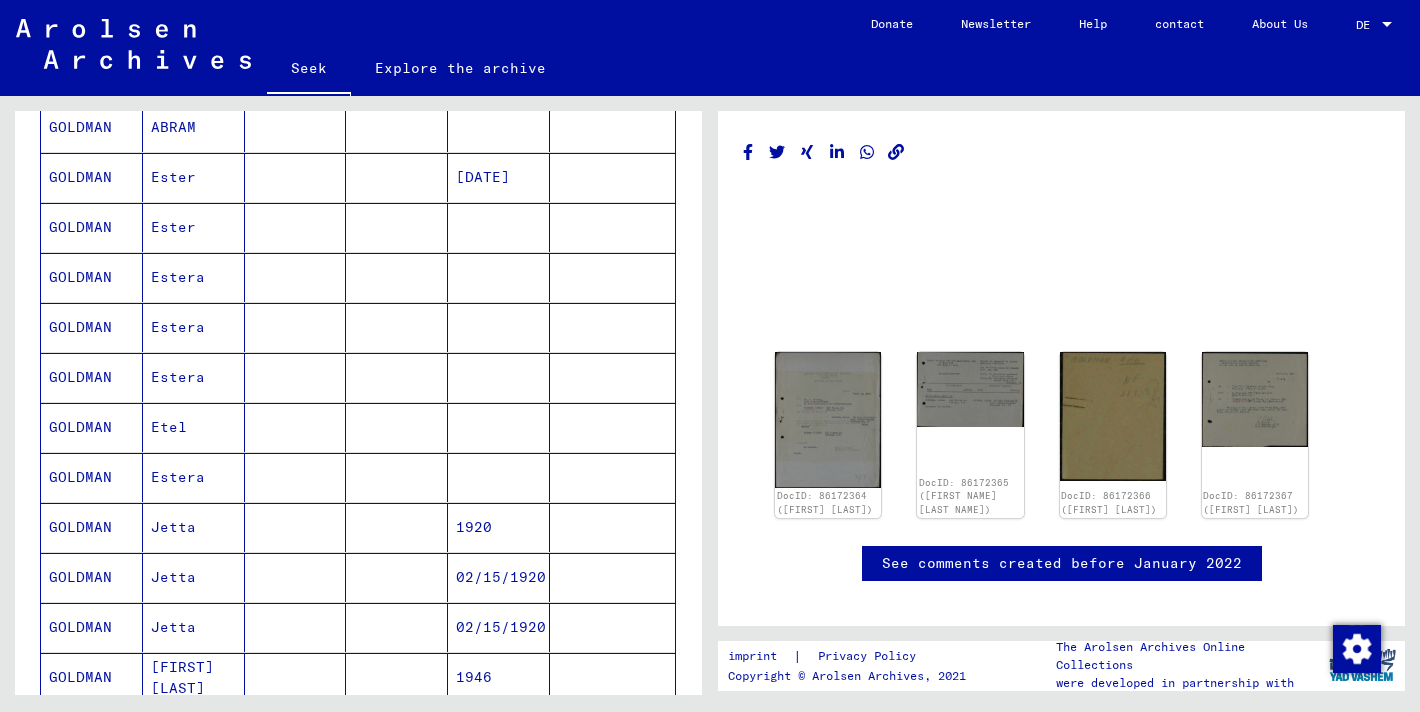 scroll, scrollTop: 696, scrollLeft: 0, axis: vertical 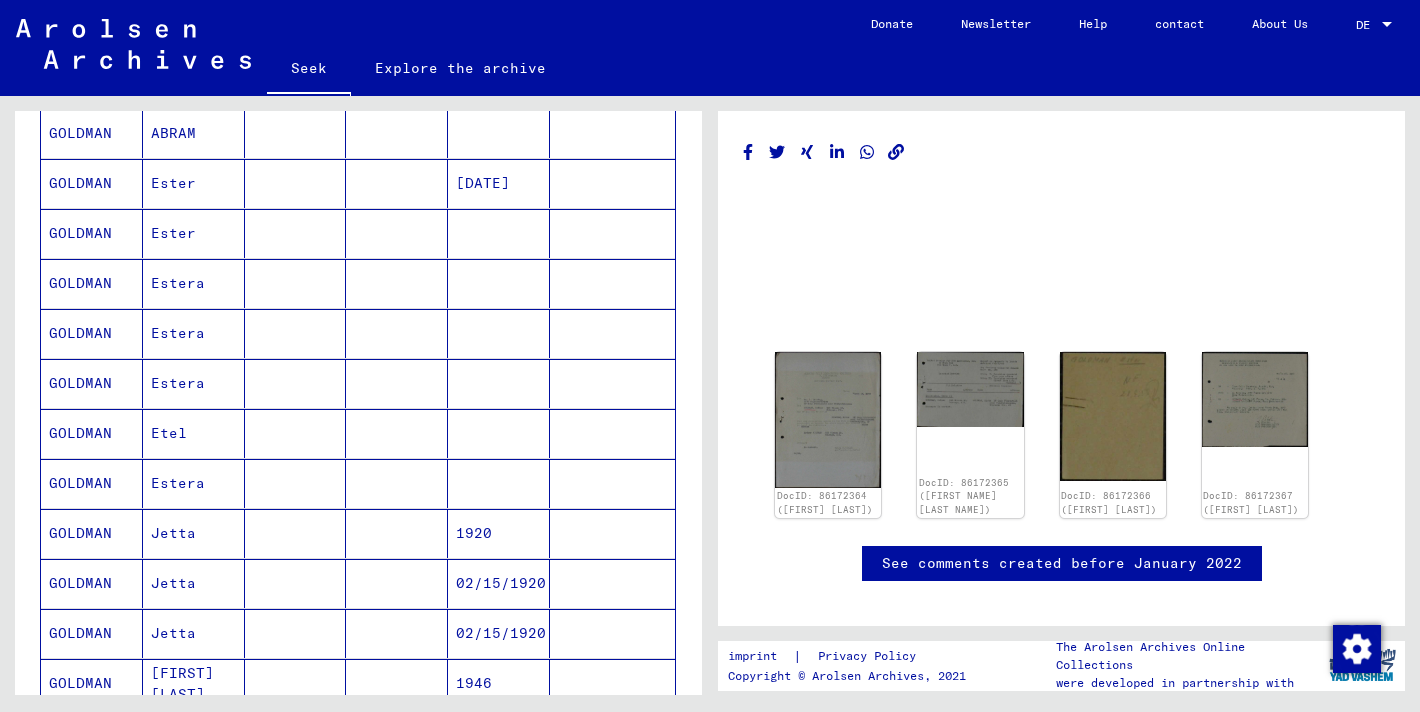 click at bounding box center [397, 283] 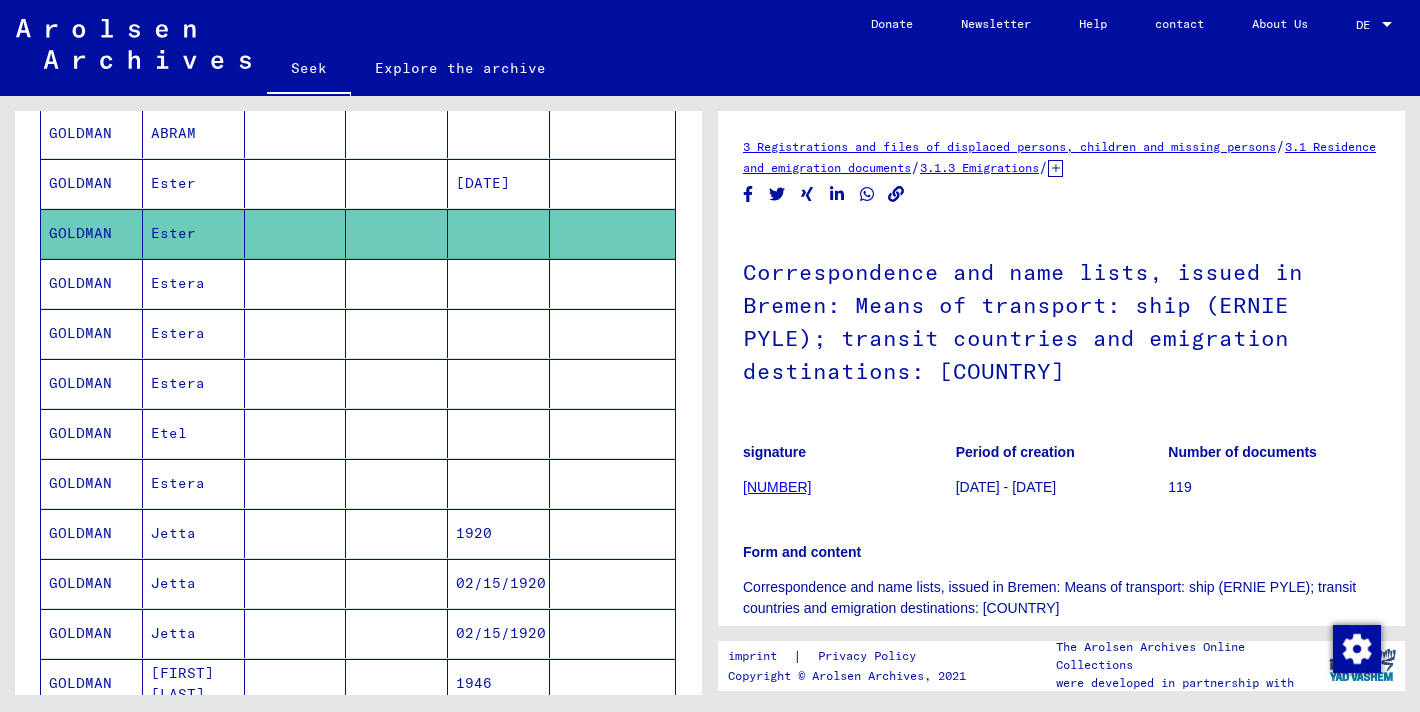 scroll, scrollTop: 0, scrollLeft: 0, axis: both 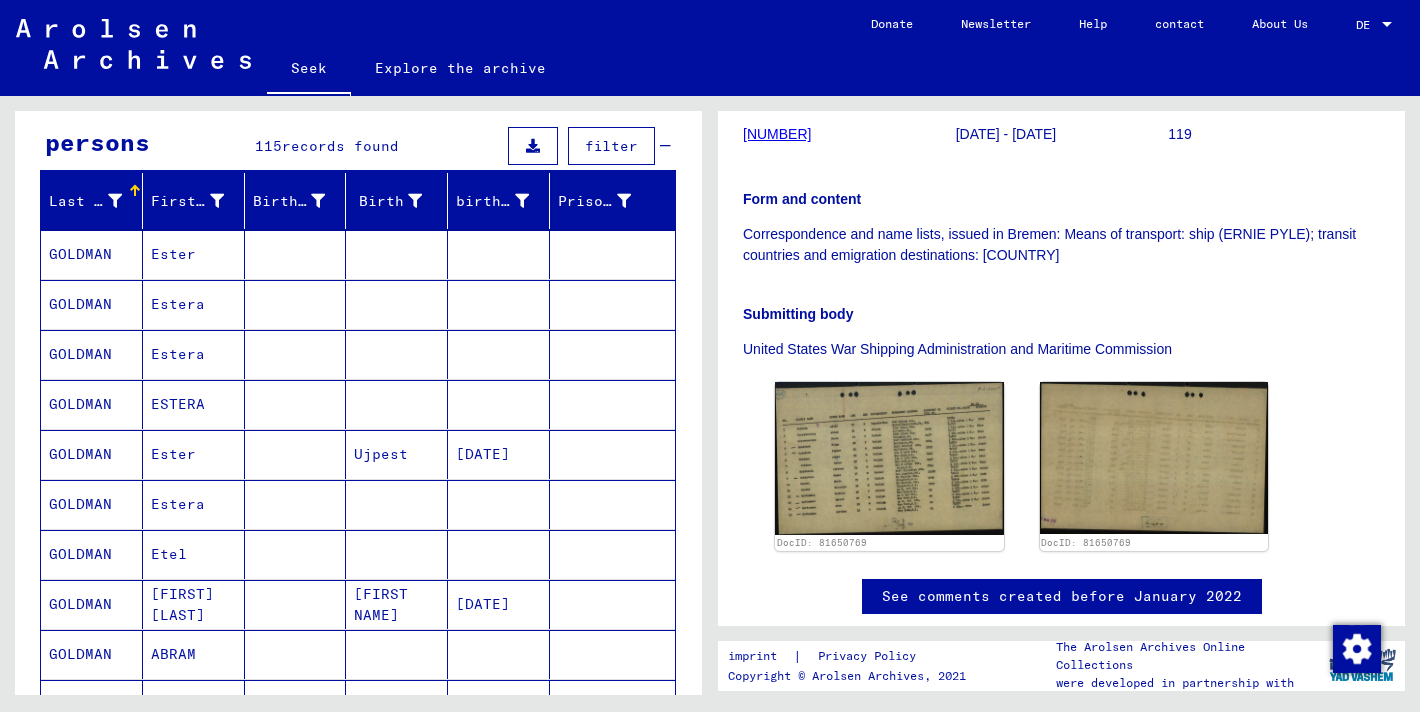 click at bounding box center [296, 304] 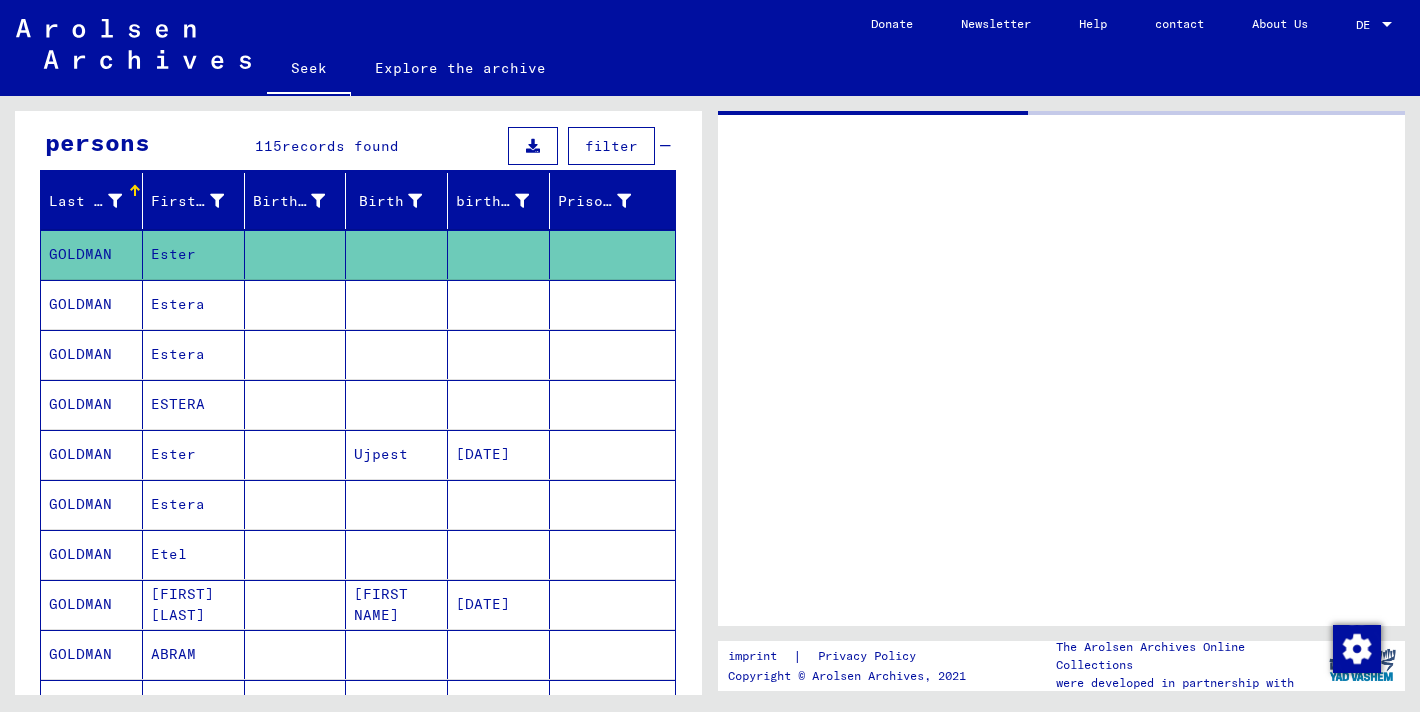 scroll 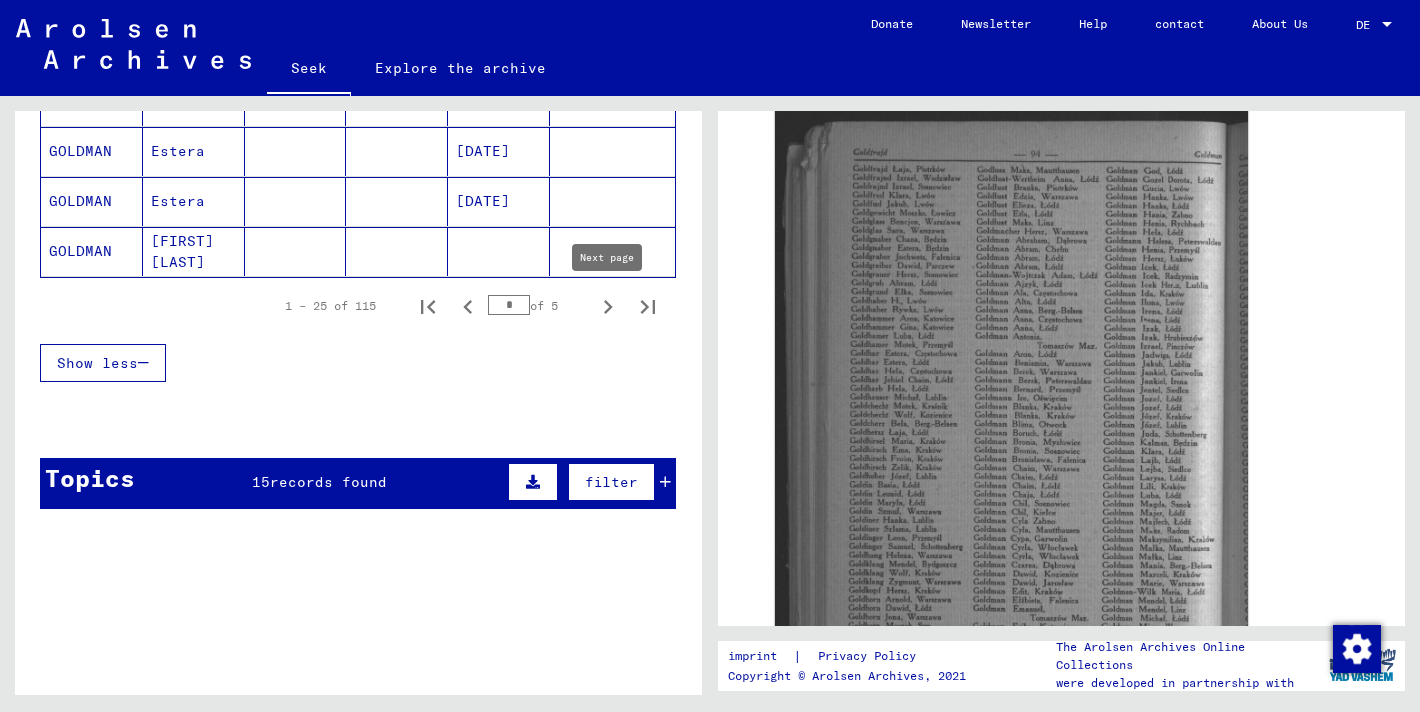 click 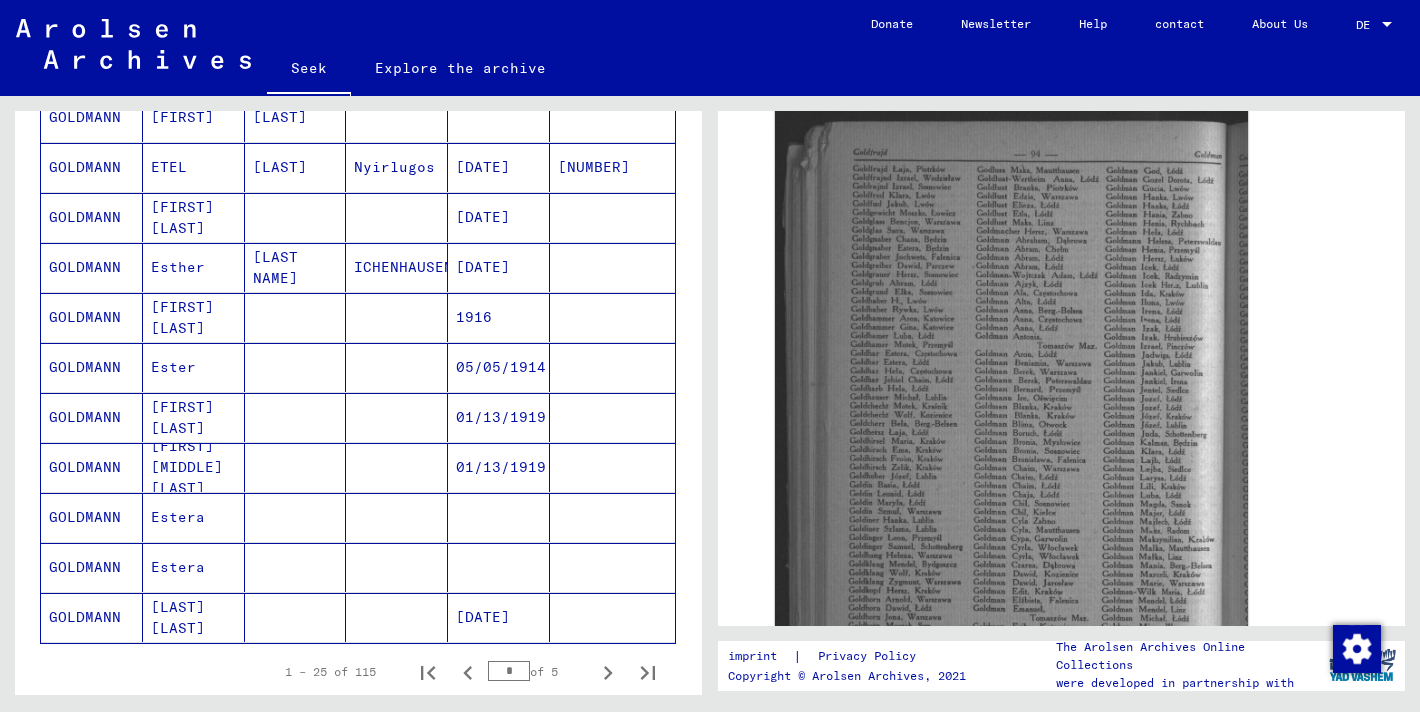 scroll, scrollTop: 1027, scrollLeft: 0, axis: vertical 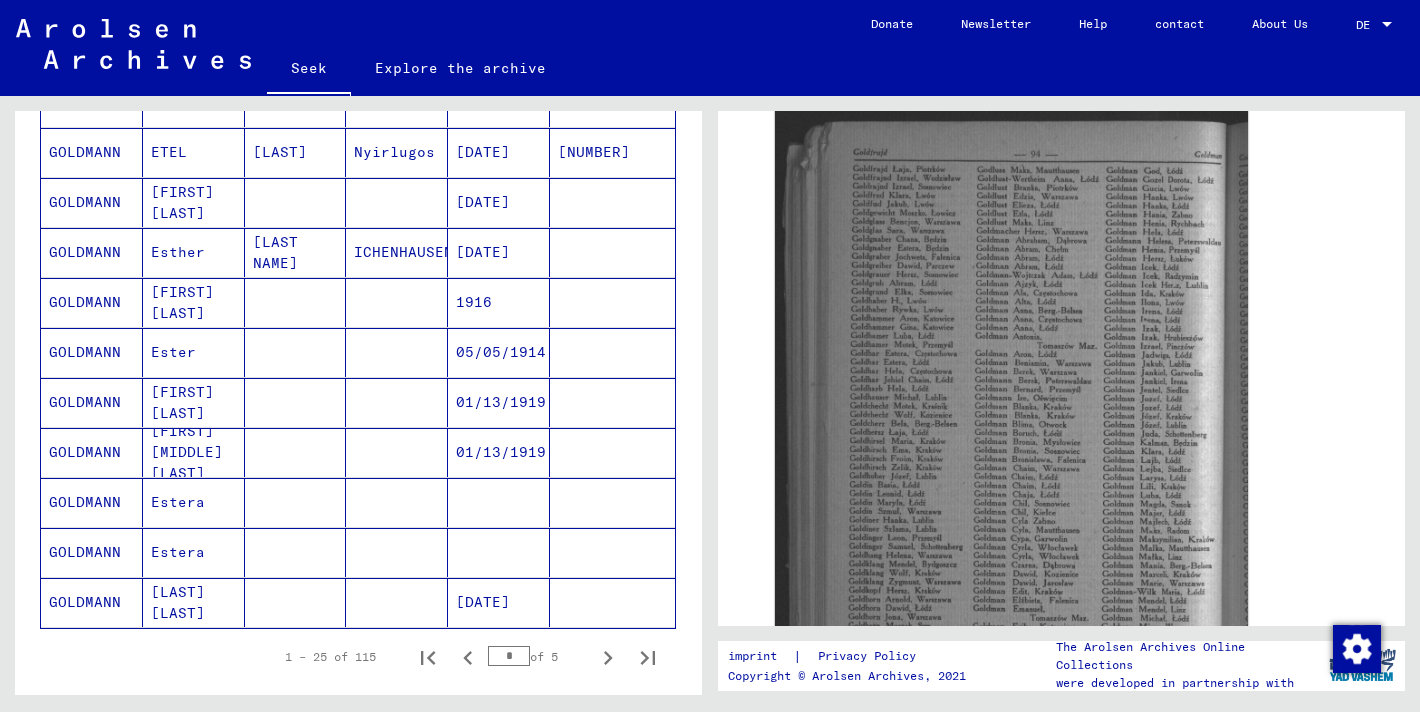 click at bounding box center [397, 552] 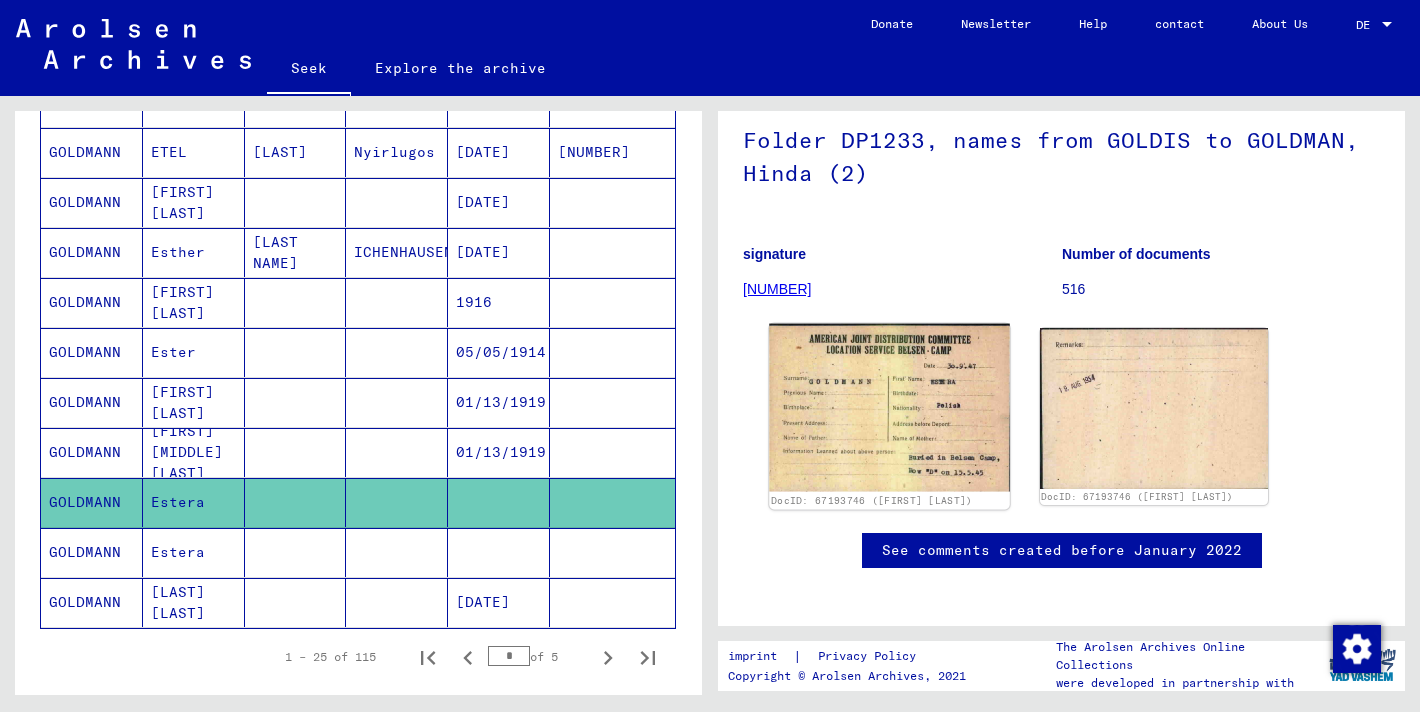 click 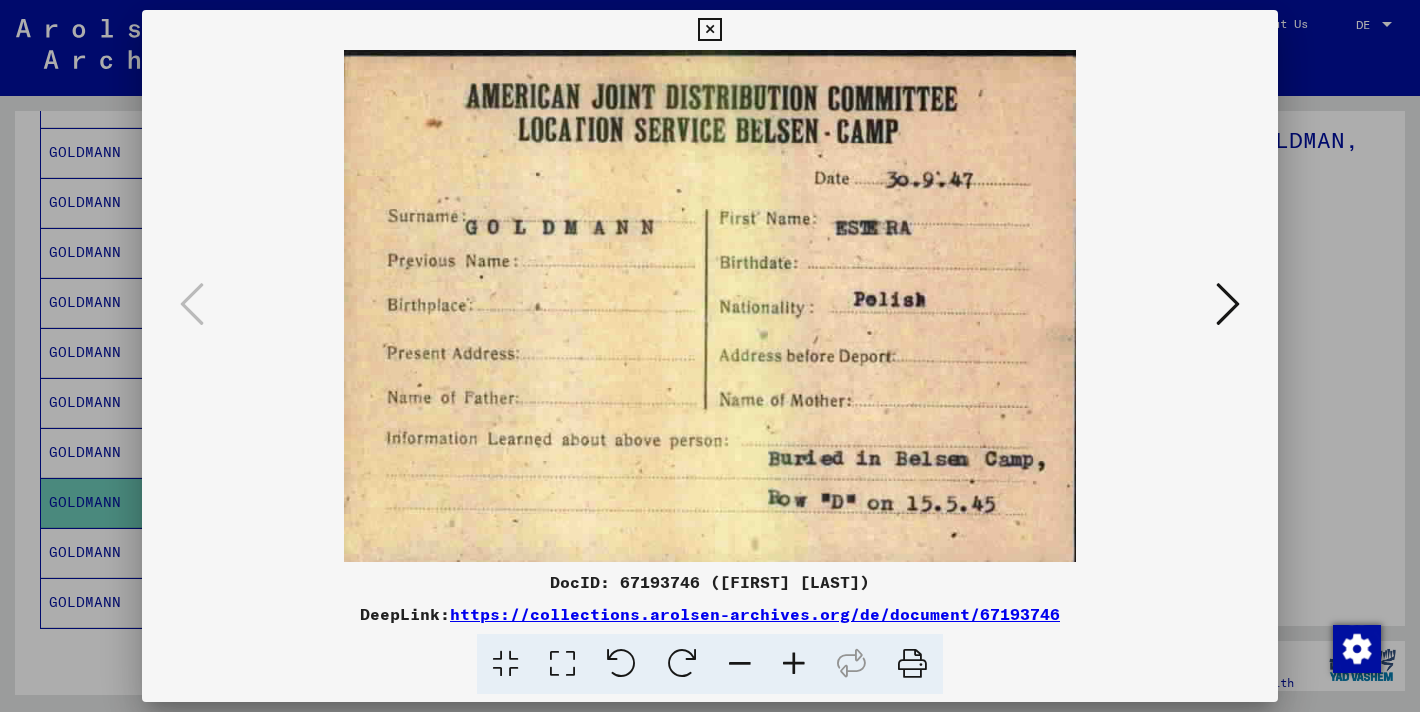 click at bounding box center [710, 356] 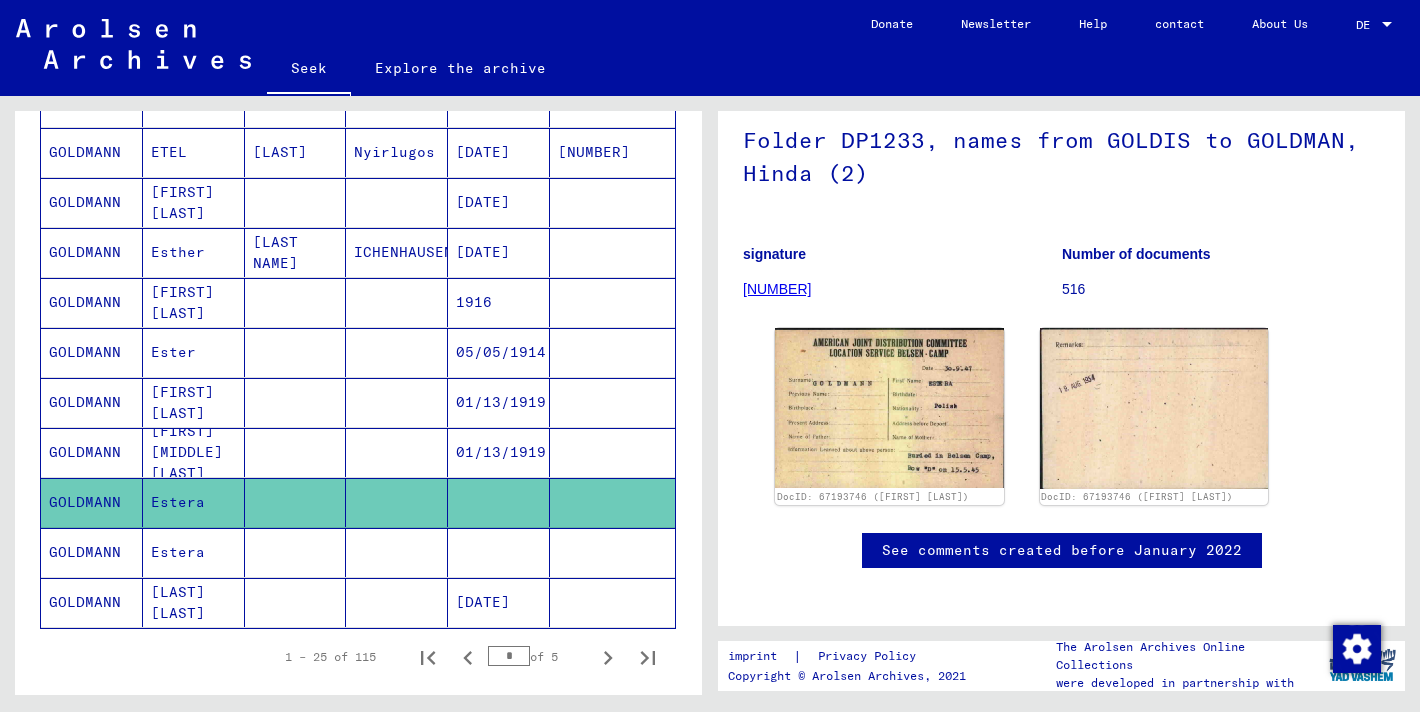 click at bounding box center (296, 602) 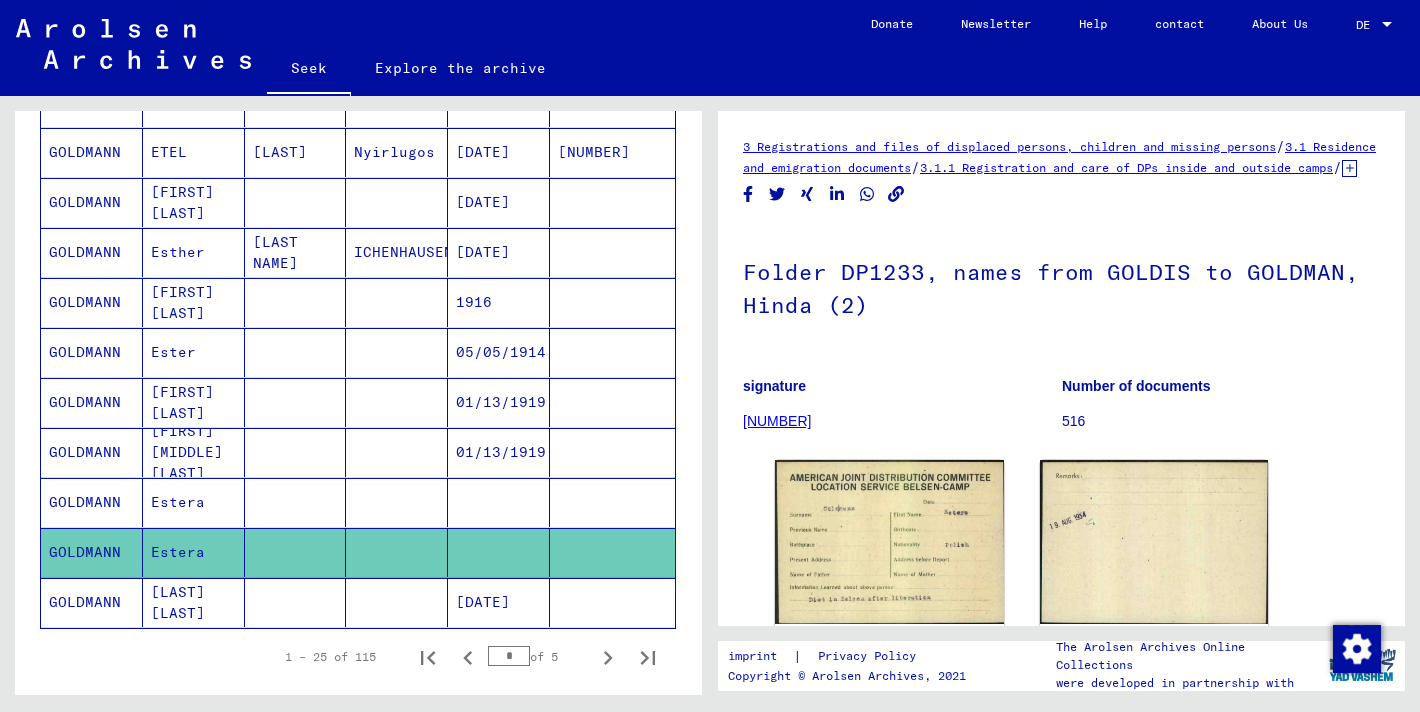 scroll, scrollTop: 0, scrollLeft: 0, axis: both 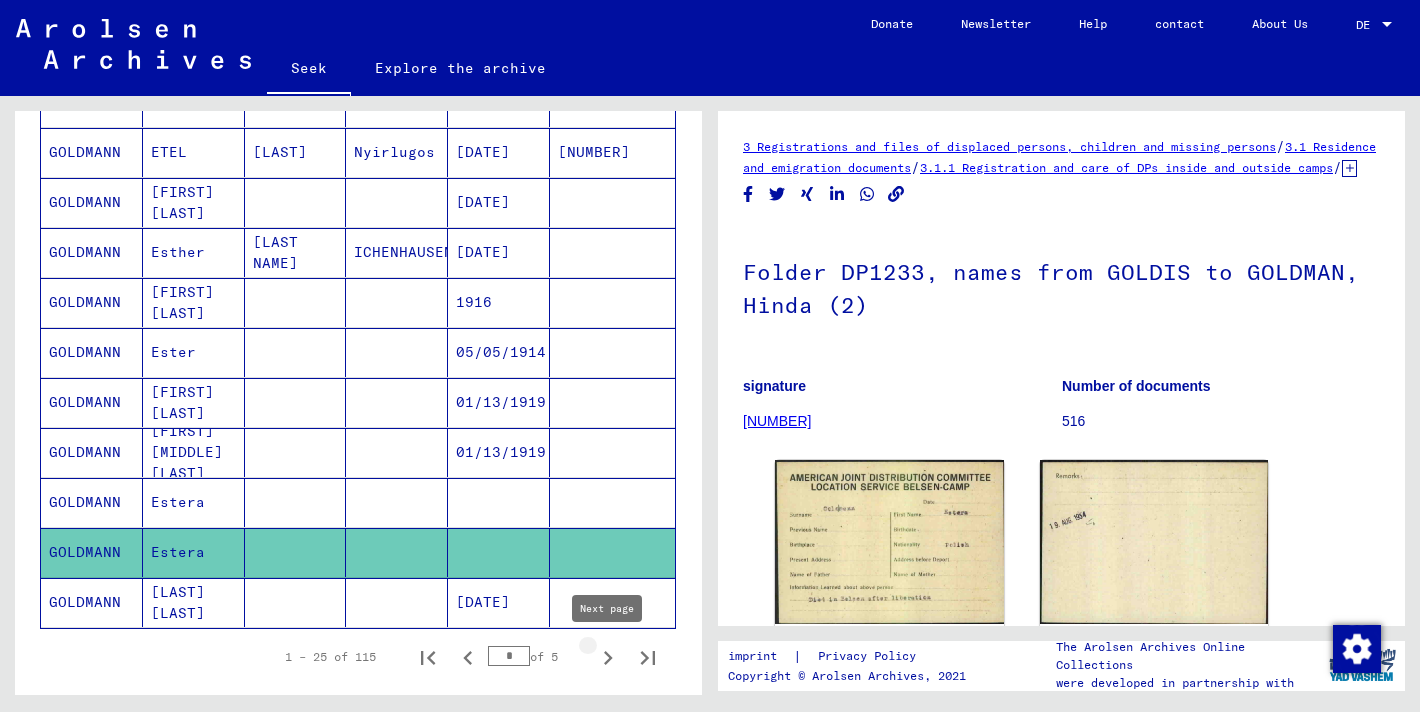 click 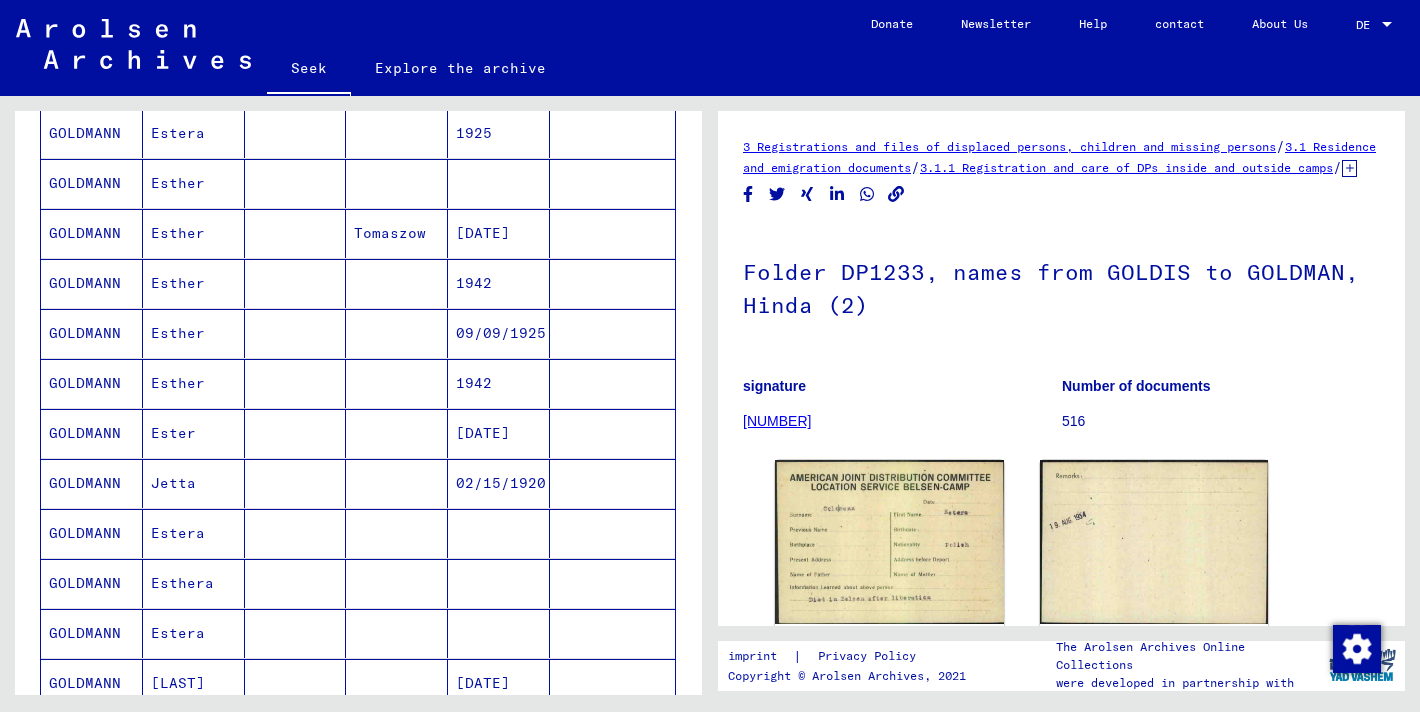 scroll, scrollTop: 793, scrollLeft: 0, axis: vertical 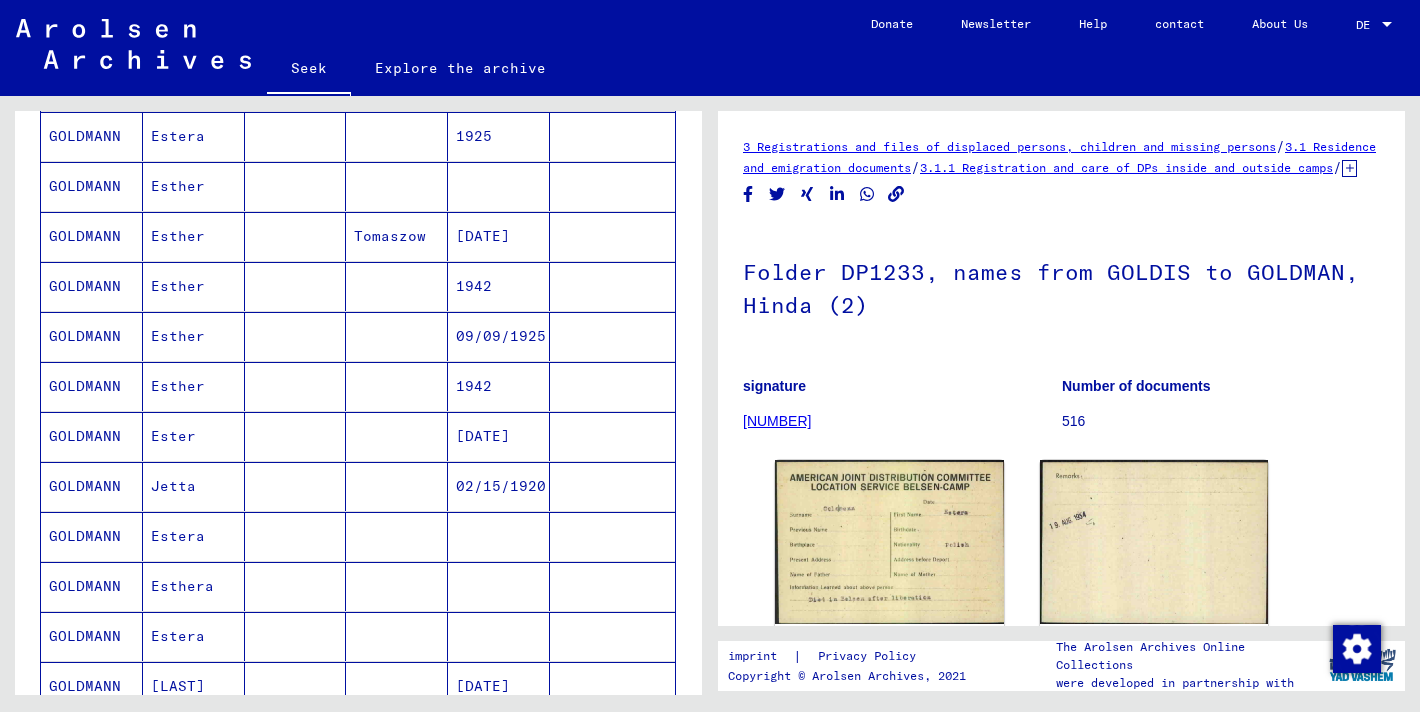 click on "09/09/1925" at bounding box center [474, 386] 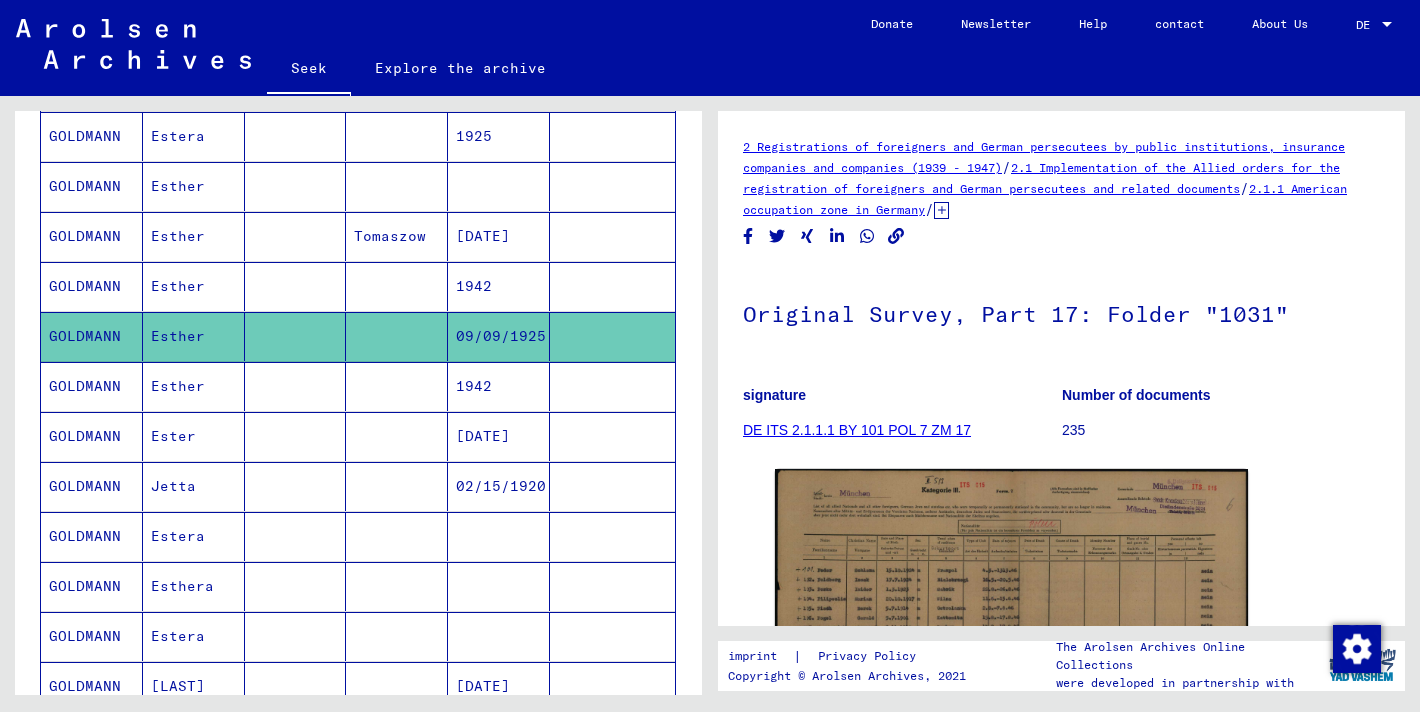 scroll, scrollTop: 0, scrollLeft: 0, axis: both 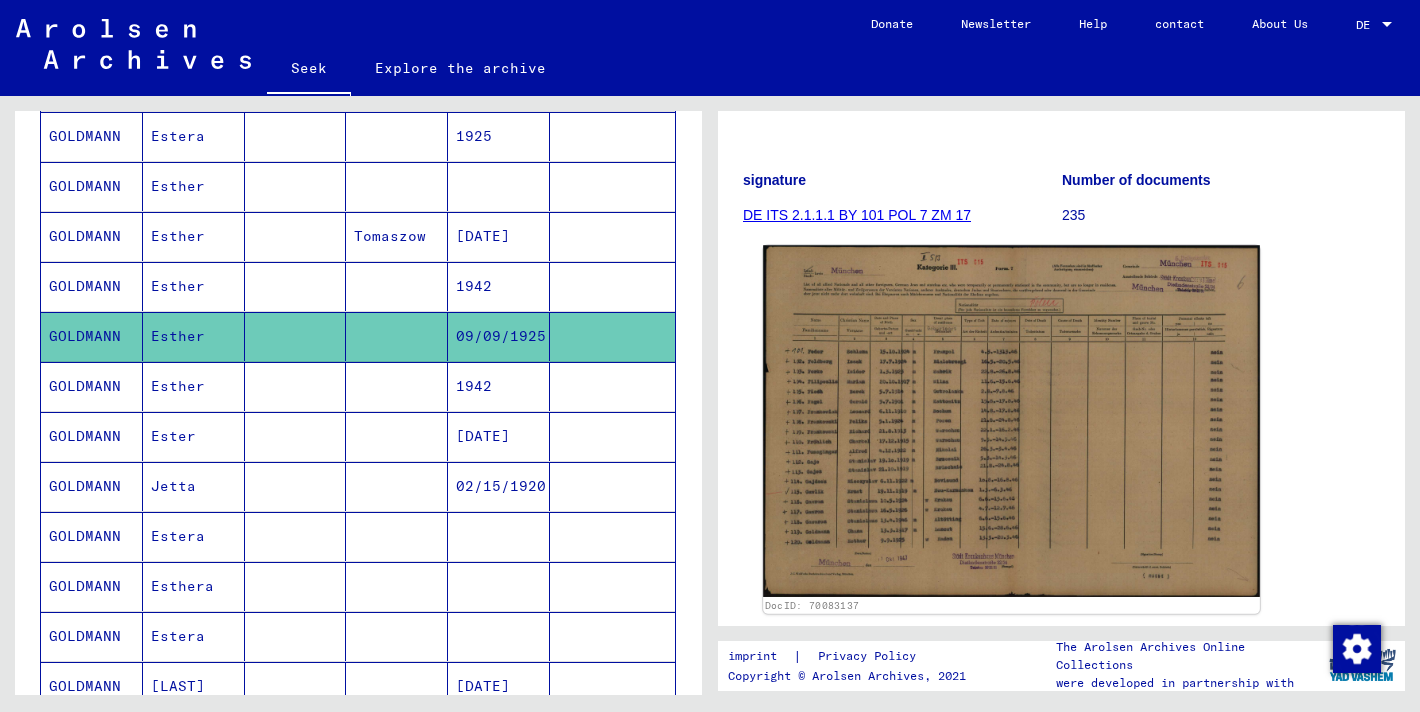 click 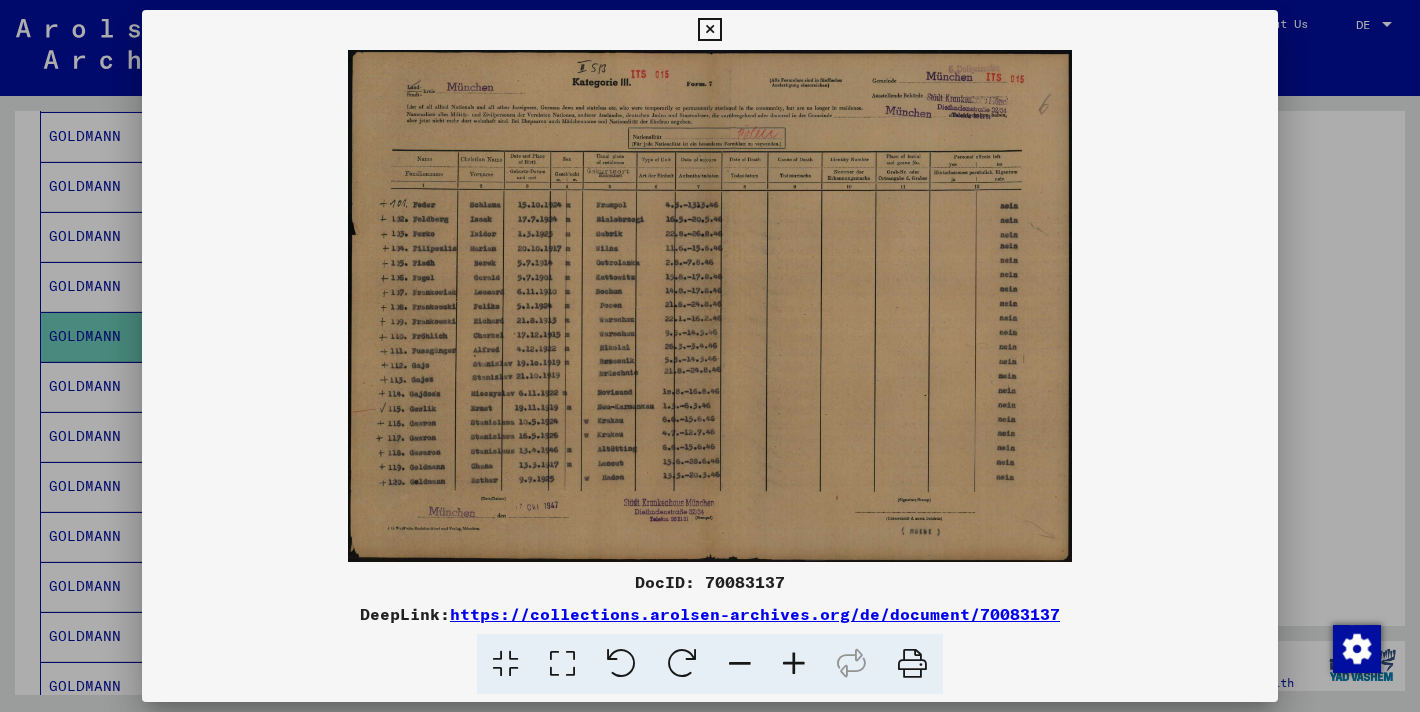 click at bounding box center [710, 356] 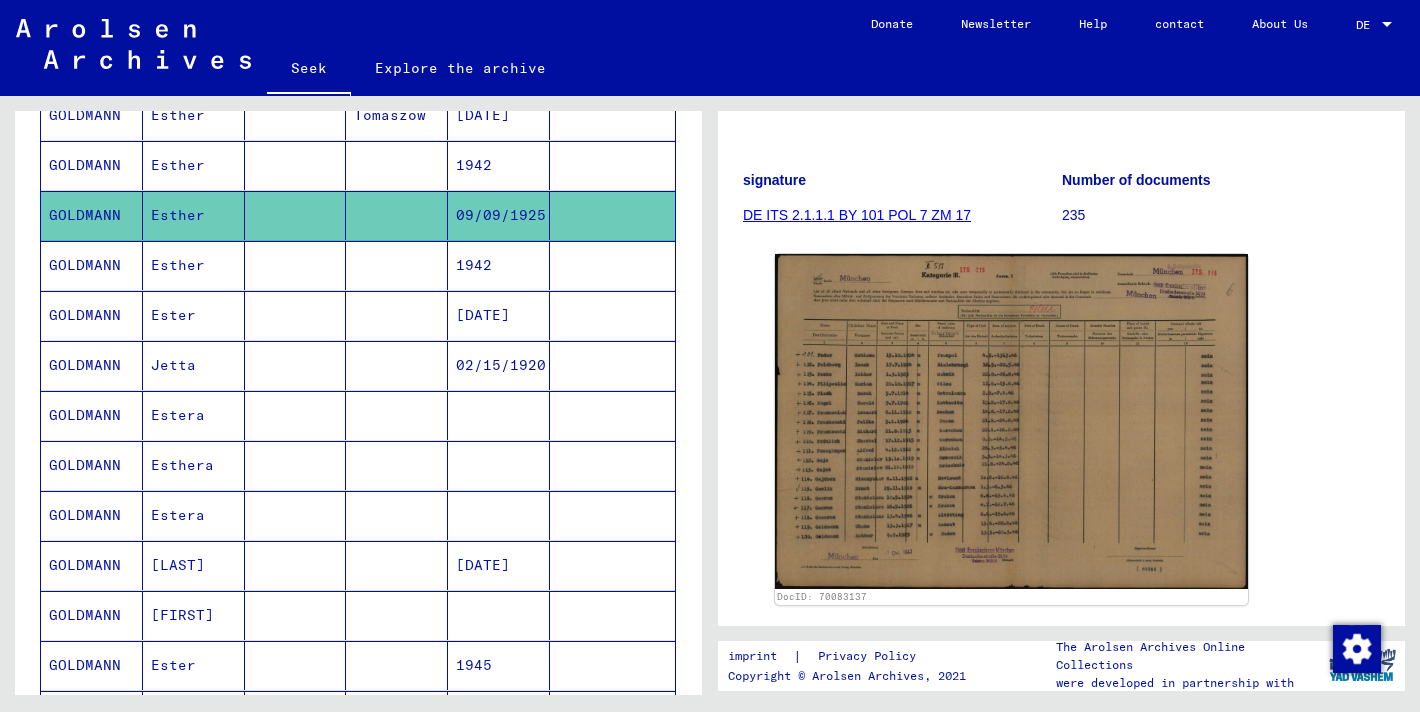 click at bounding box center (397, 365) 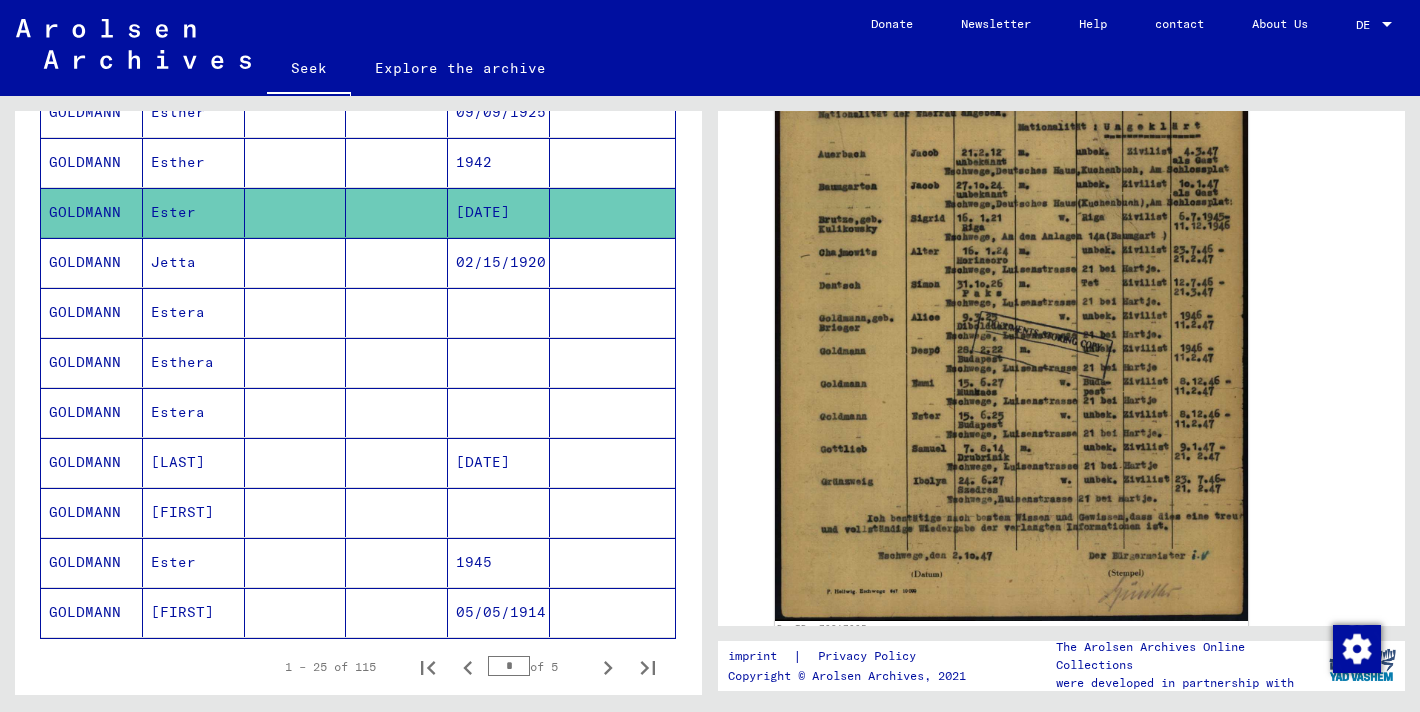 click at bounding box center [499, 362] 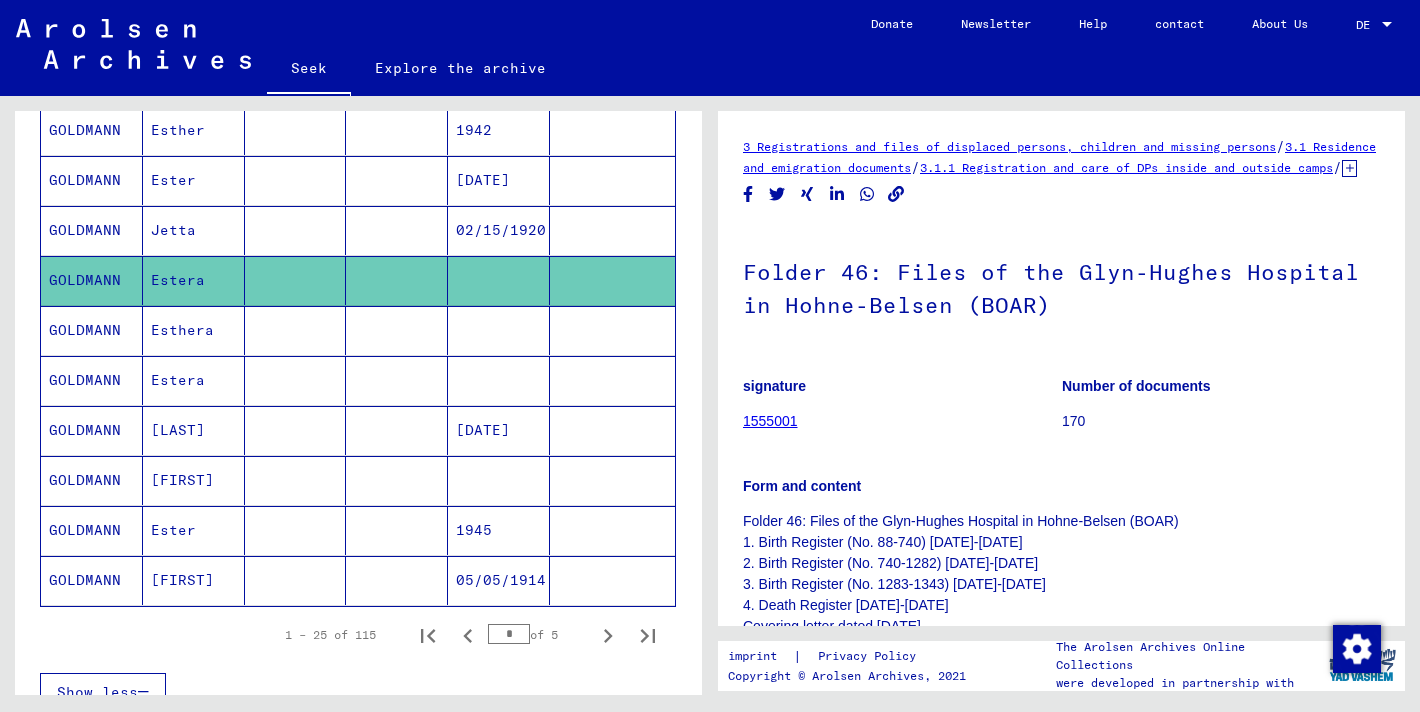 click at bounding box center (397, 580) 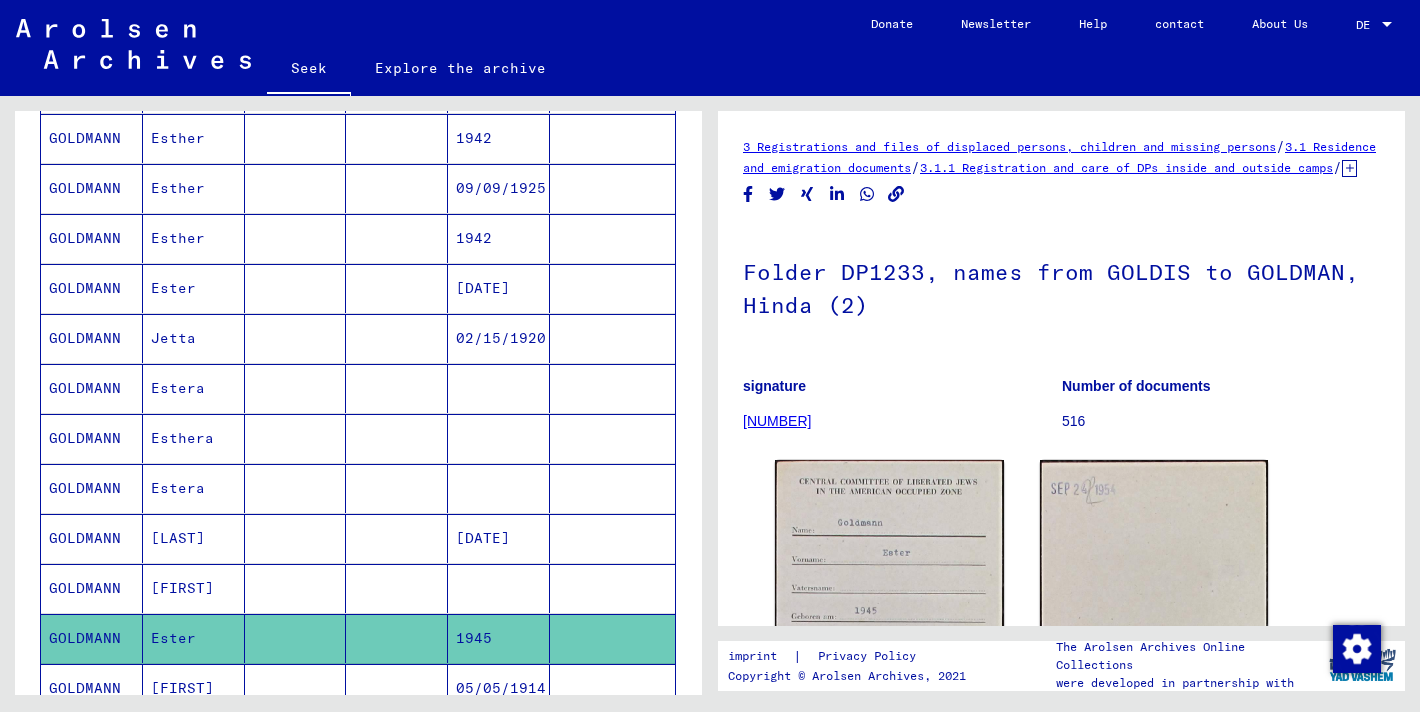 click at bounding box center [397, 638] 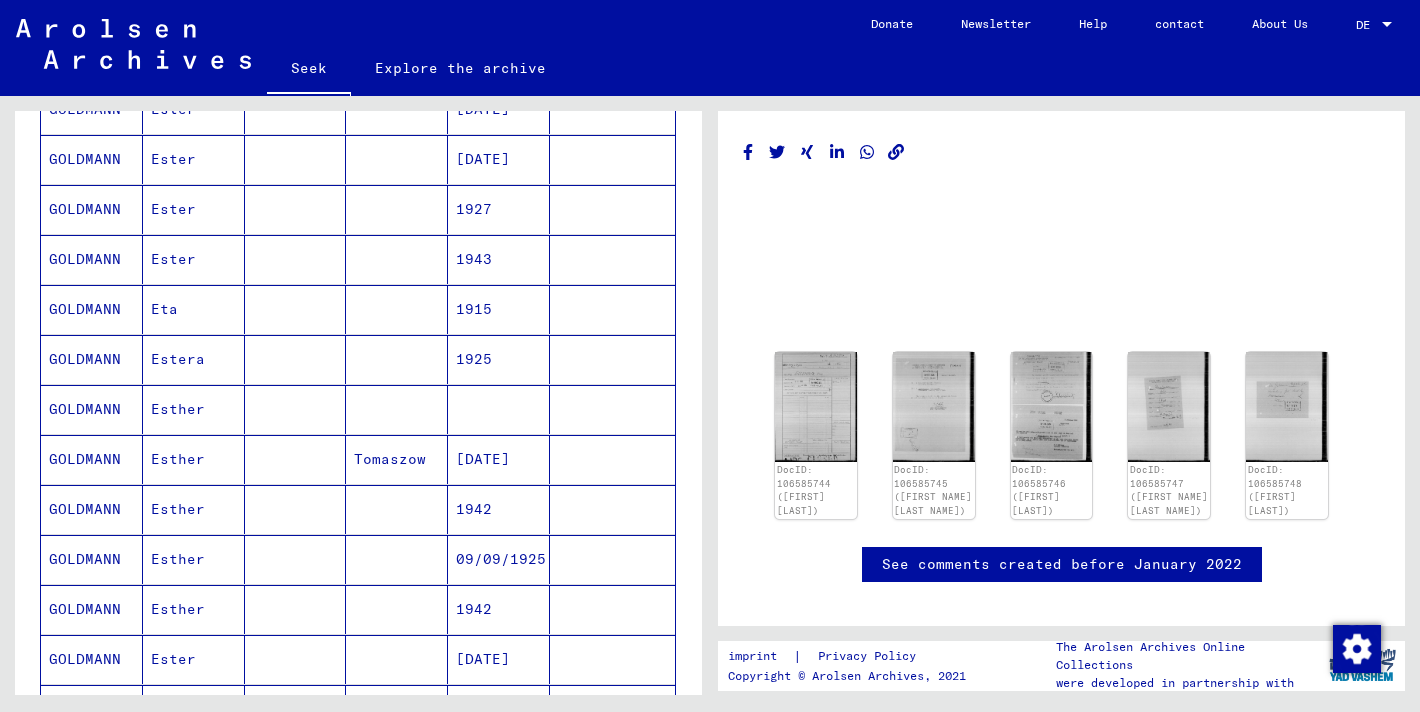 click at bounding box center [397, 459] 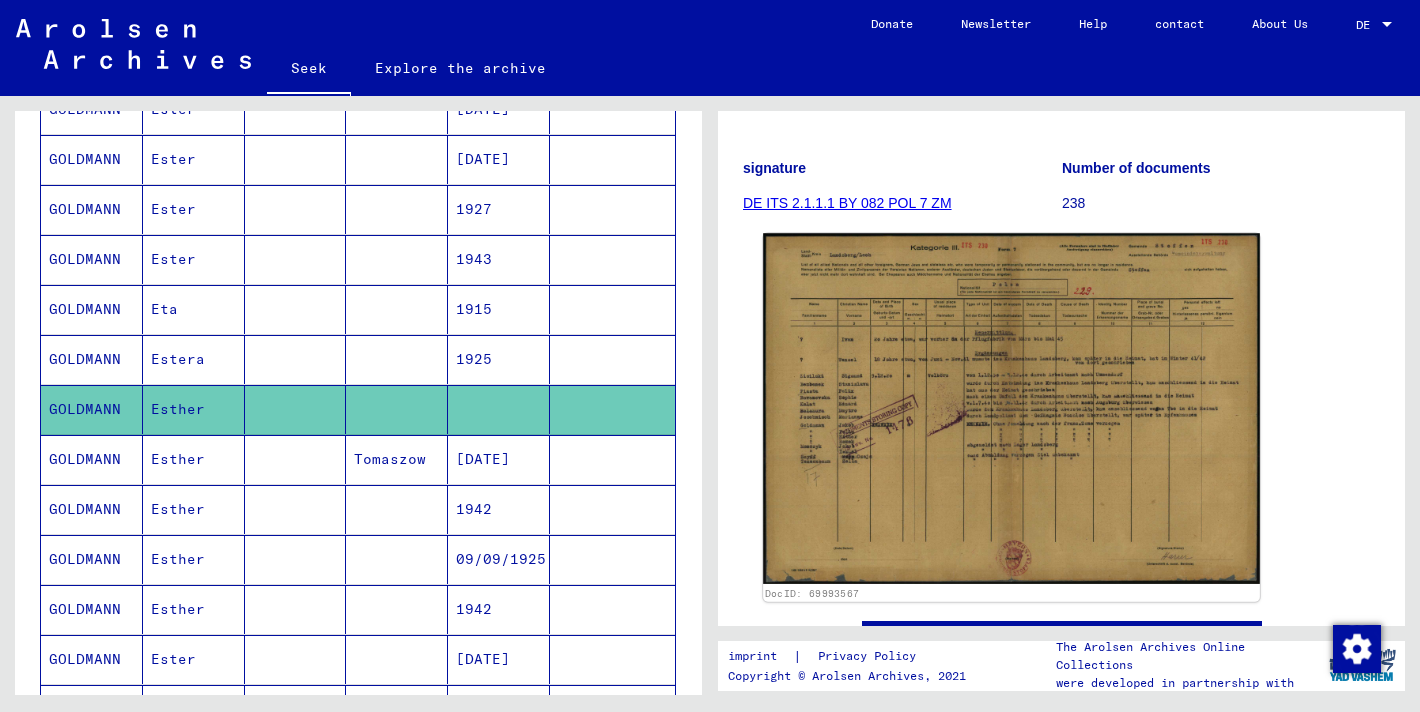 click 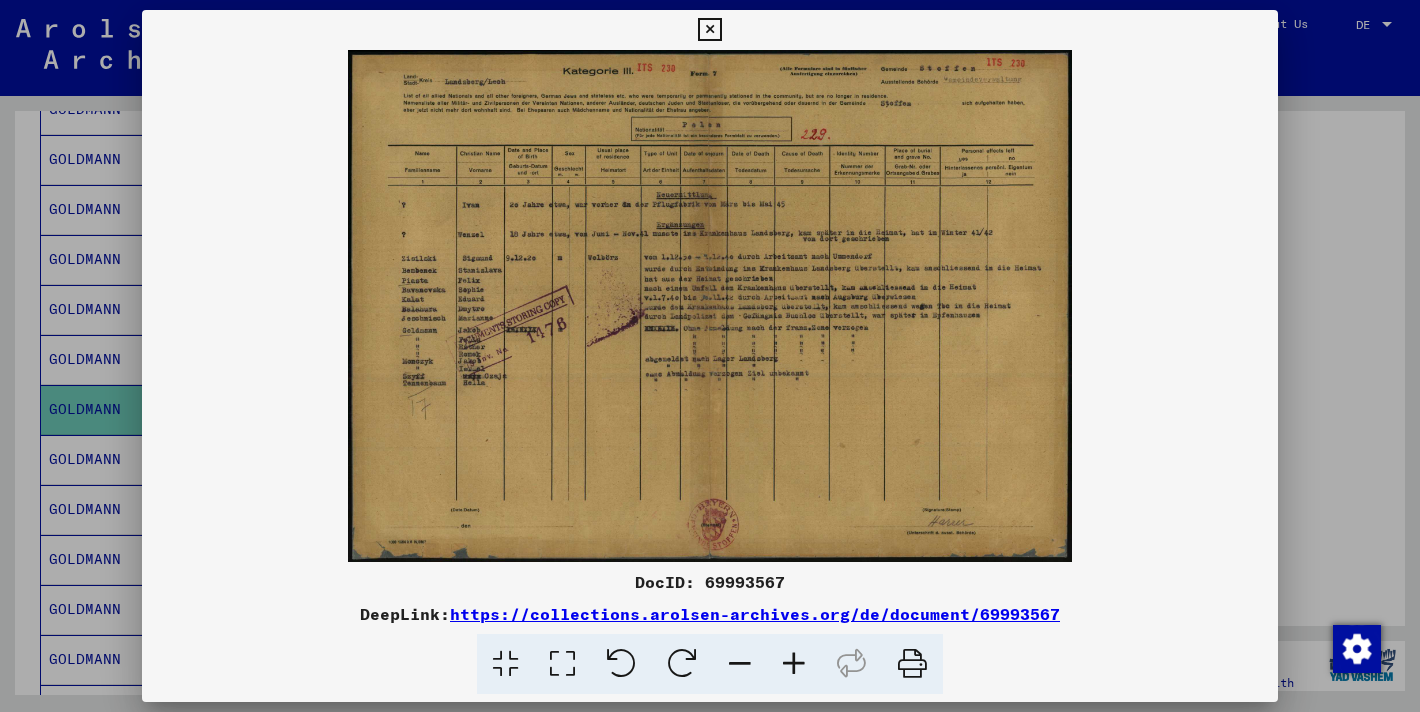 click at bounding box center (710, 356) 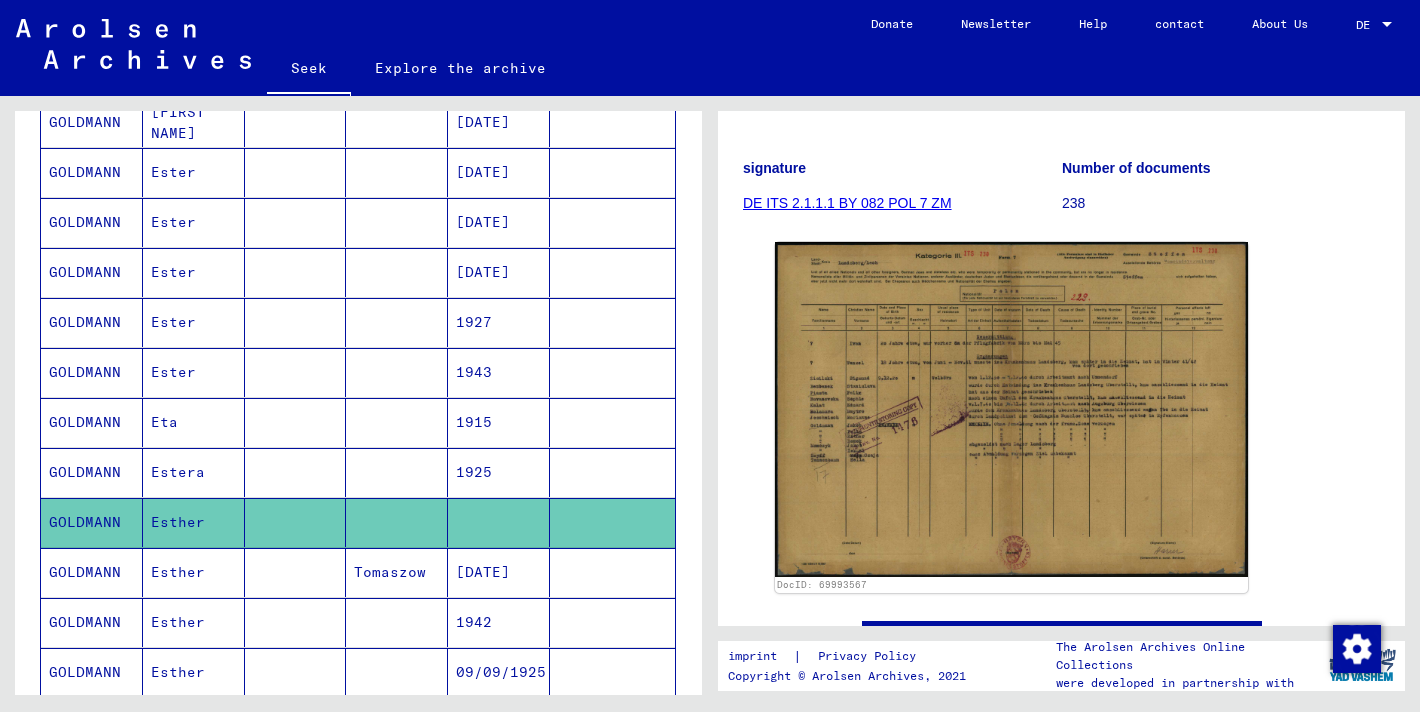 click on "Ester" at bounding box center (194, 372) 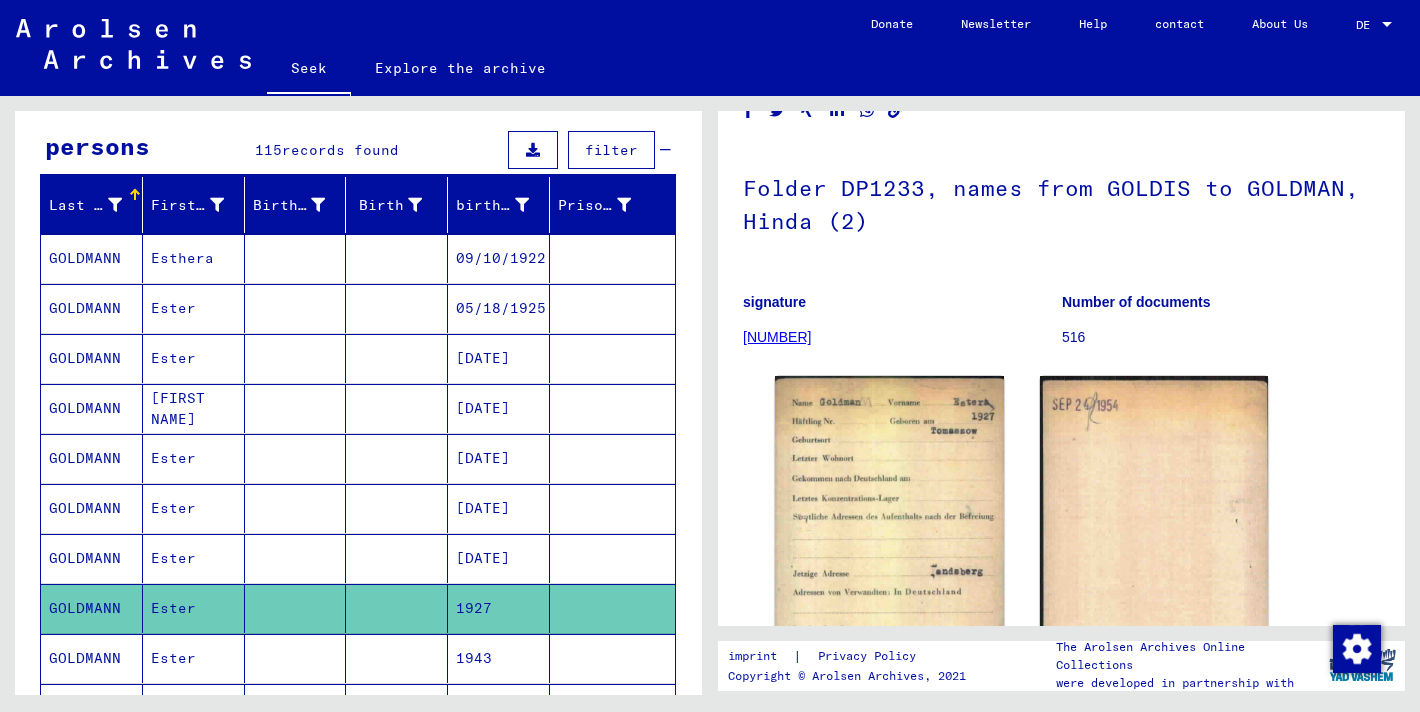 click on "[DATE]" at bounding box center [483, 458] 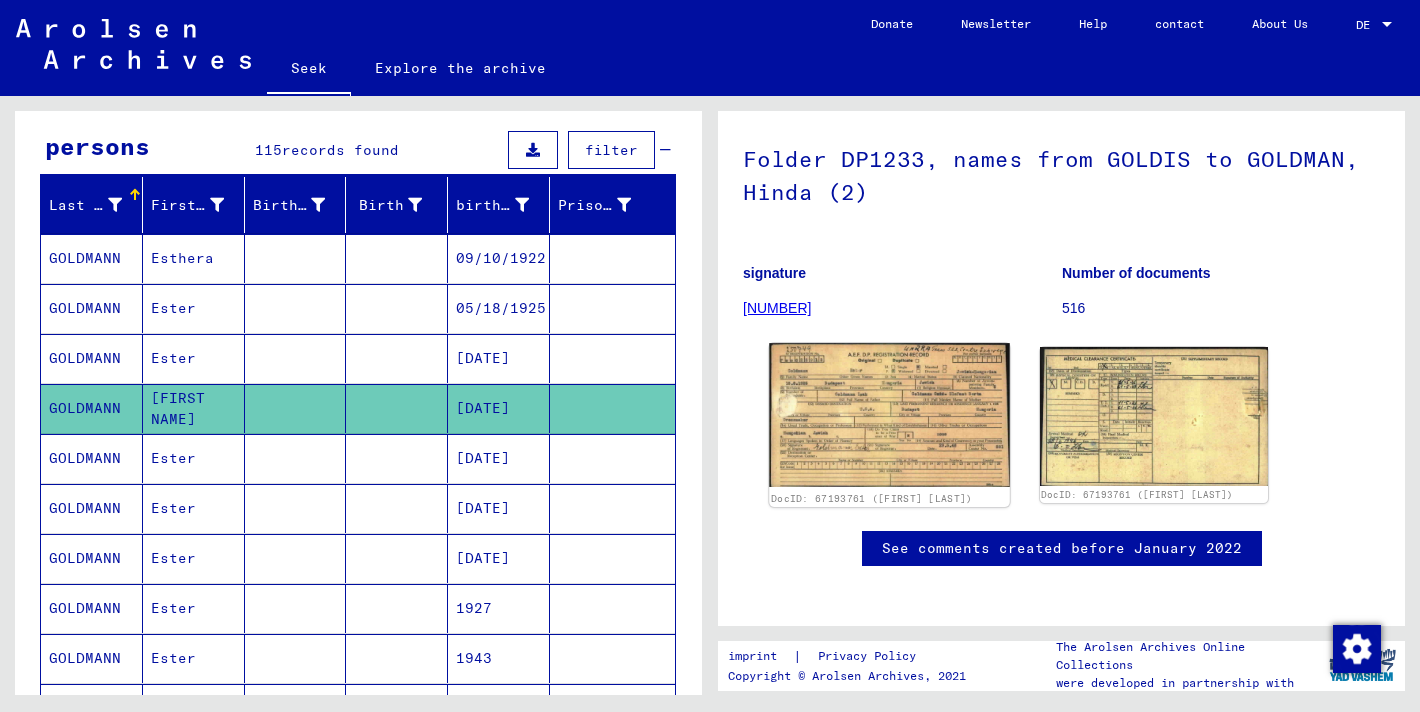 click 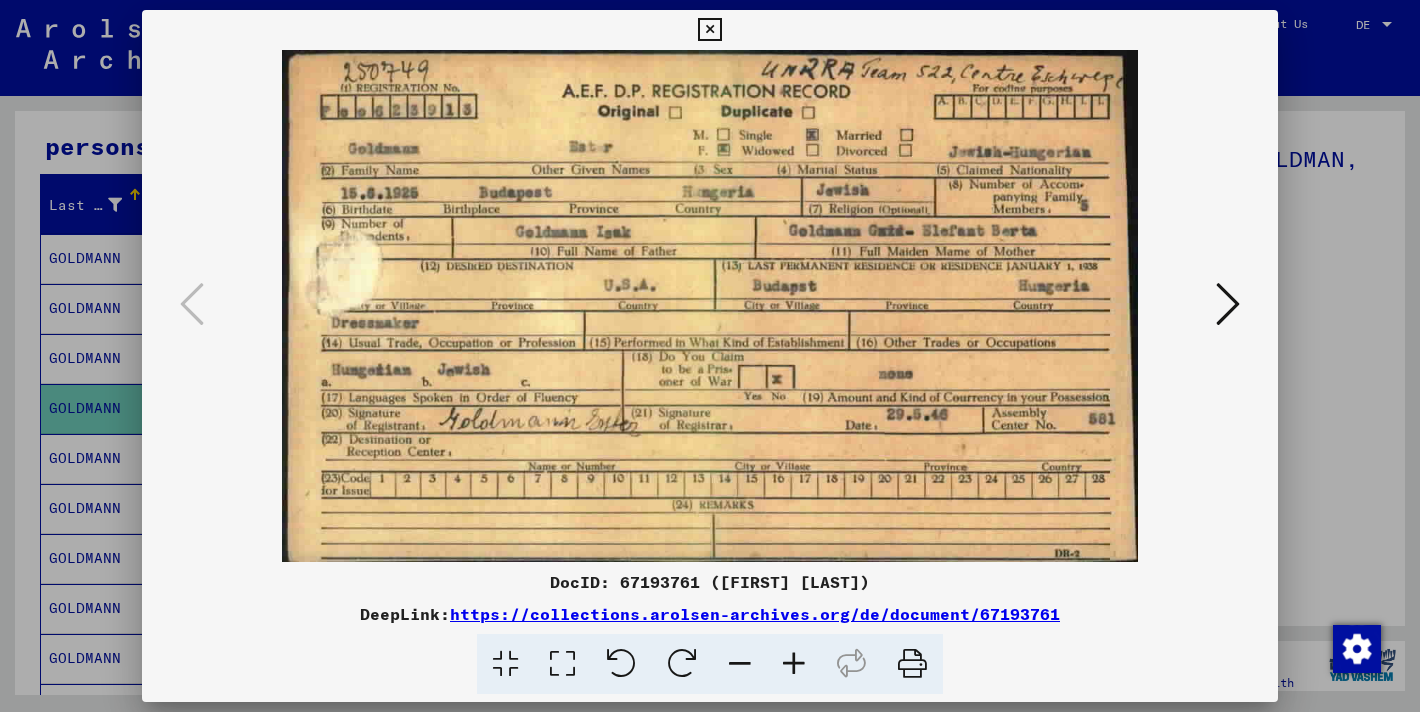 click at bounding box center [1228, 304] 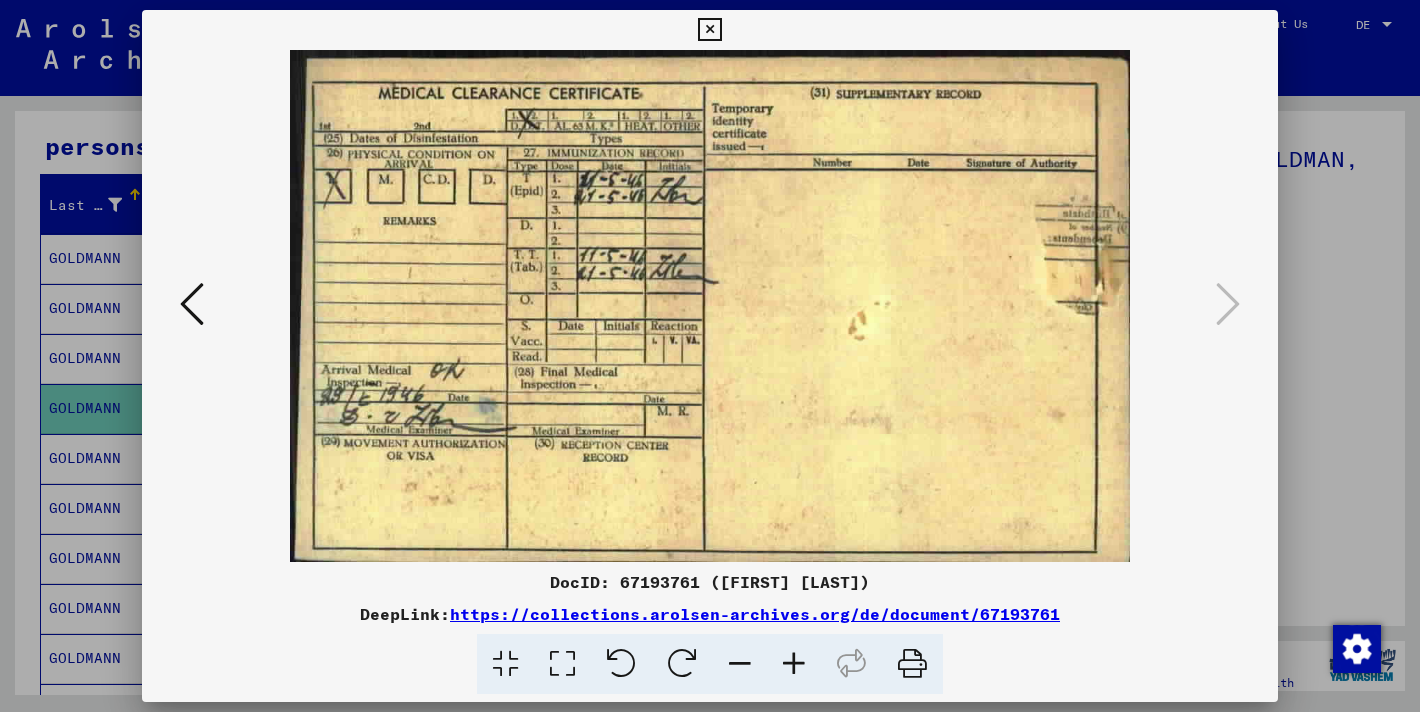 click at bounding box center [710, 356] 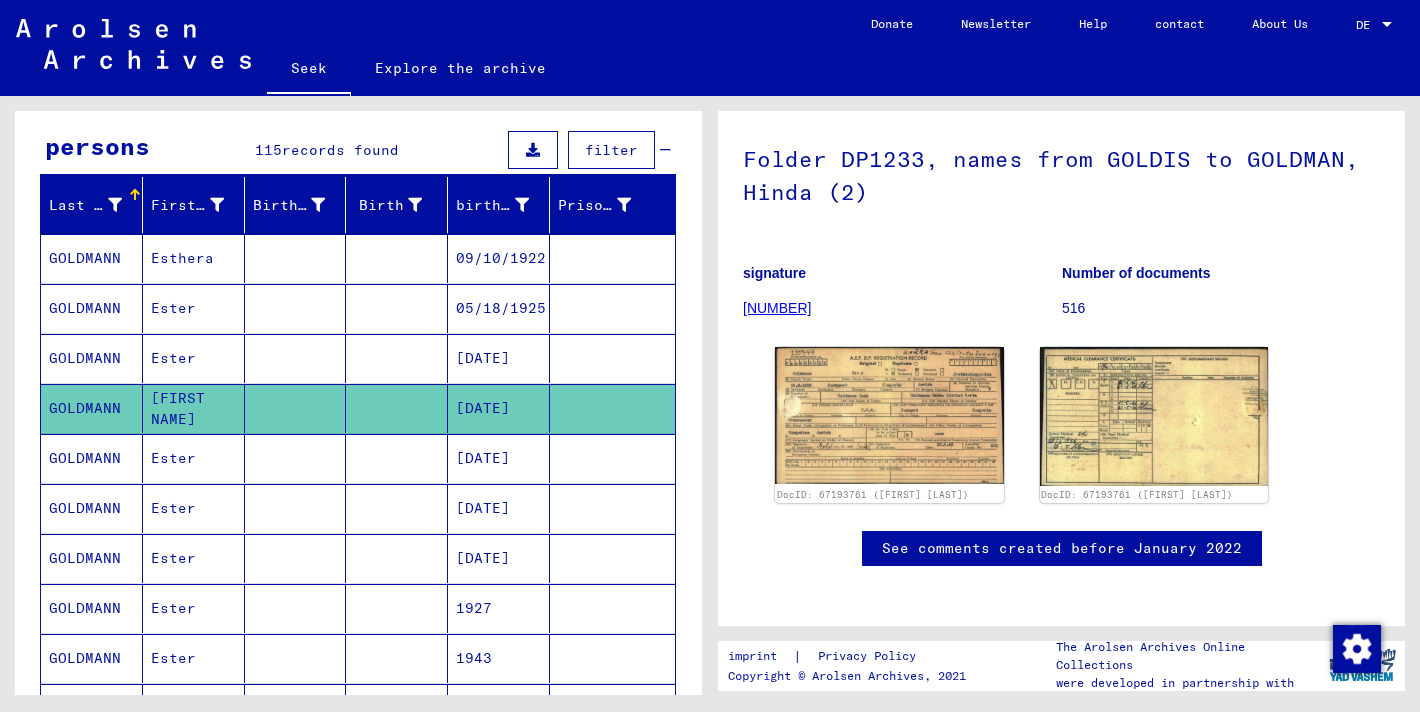 click at bounding box center [397, 508] 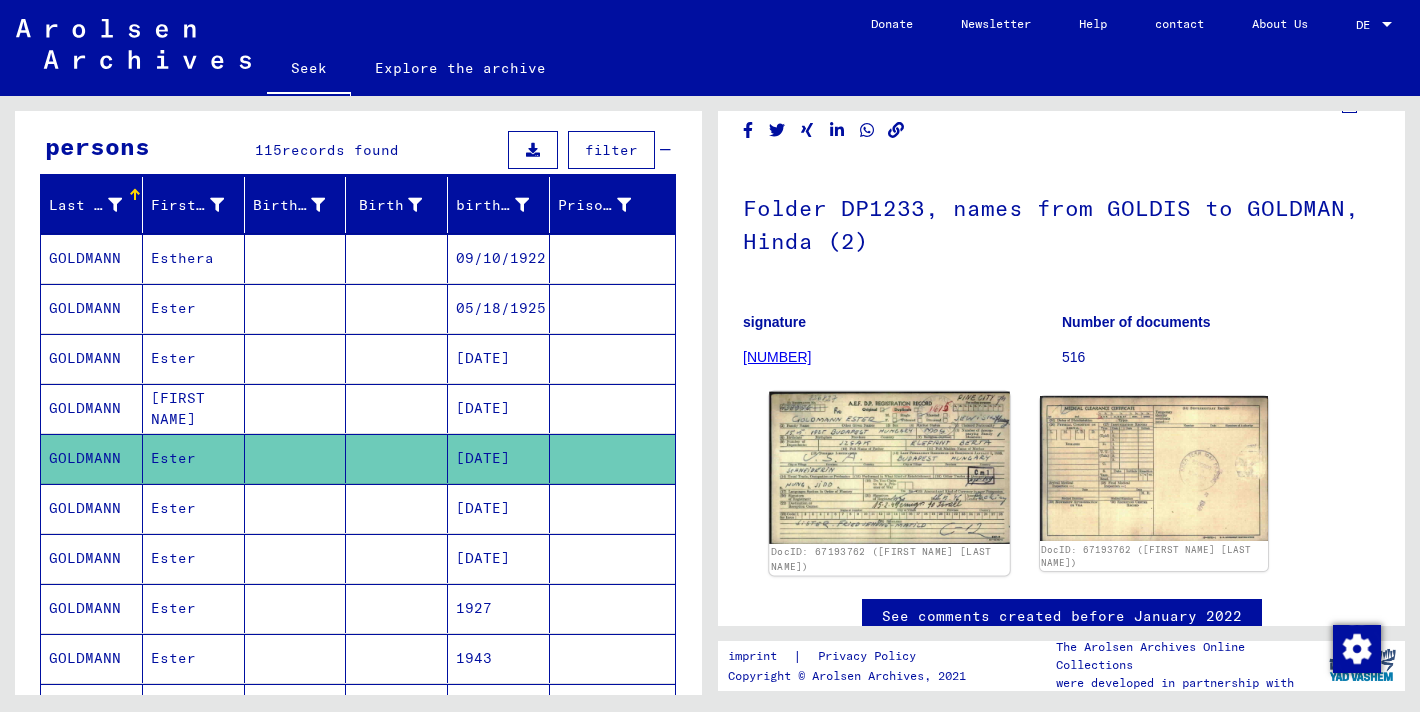 click 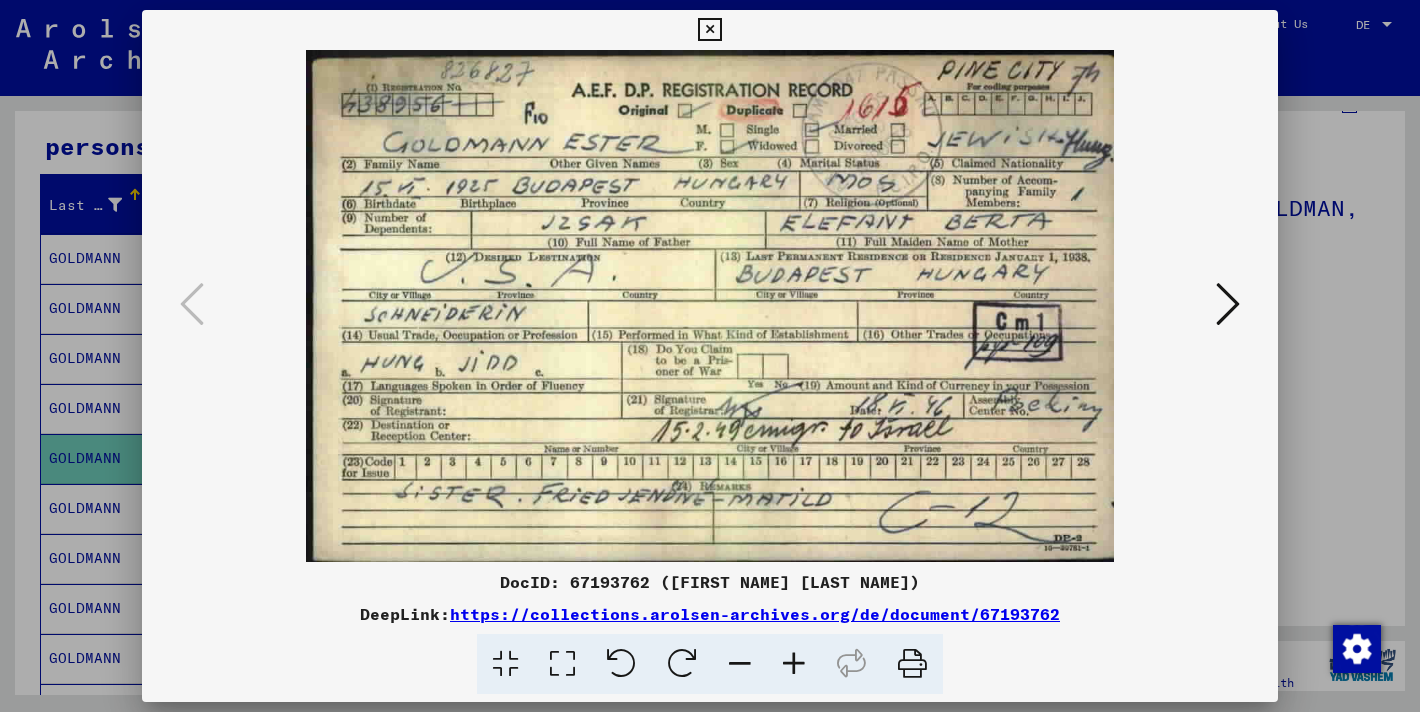 click at bounding box center [1228, 304] 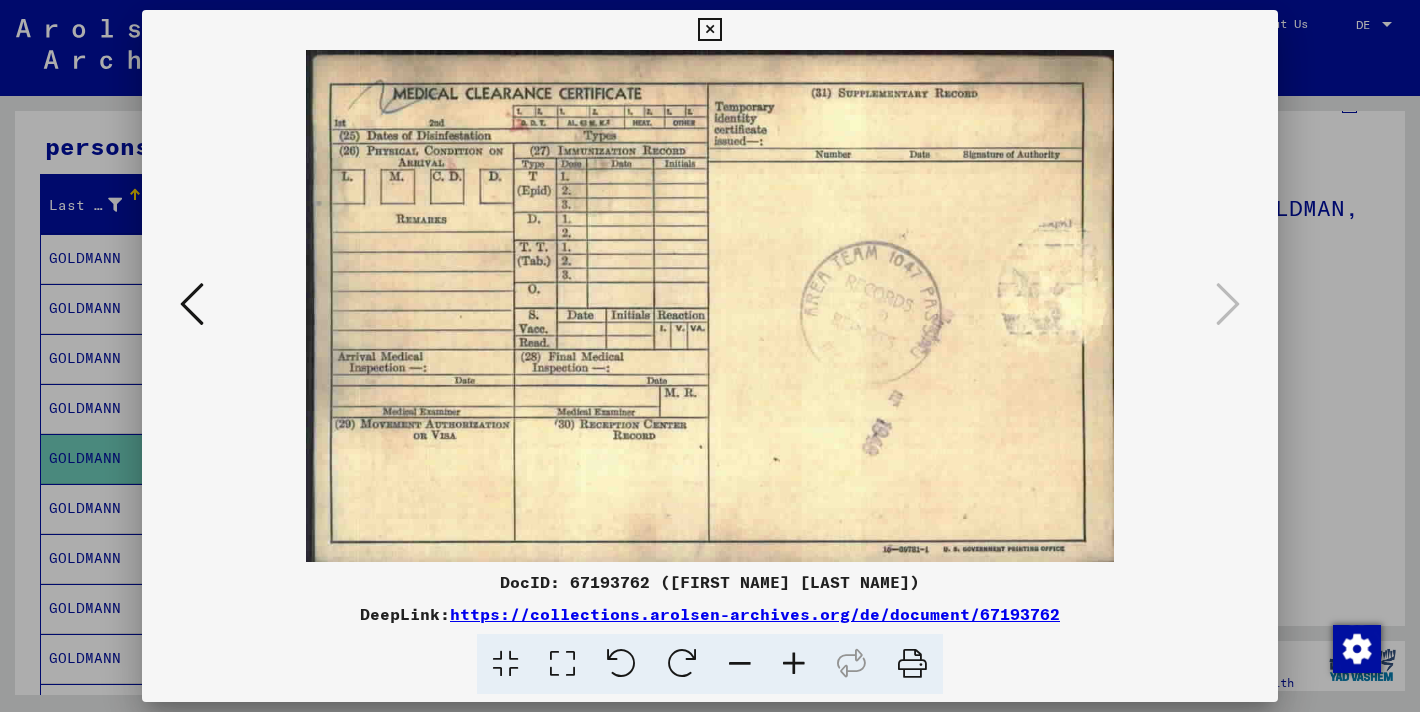 click at bounding box center (192, 304) 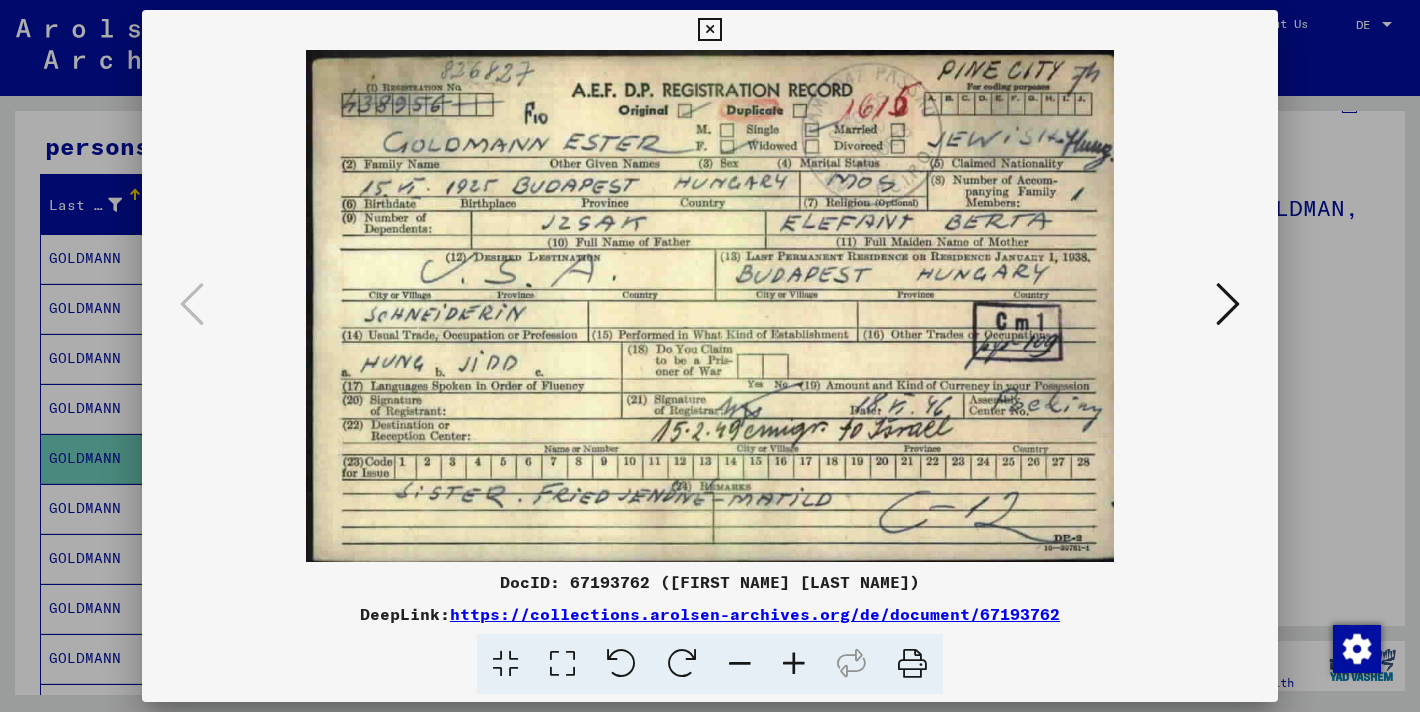 click at bounding box center (710, 356) 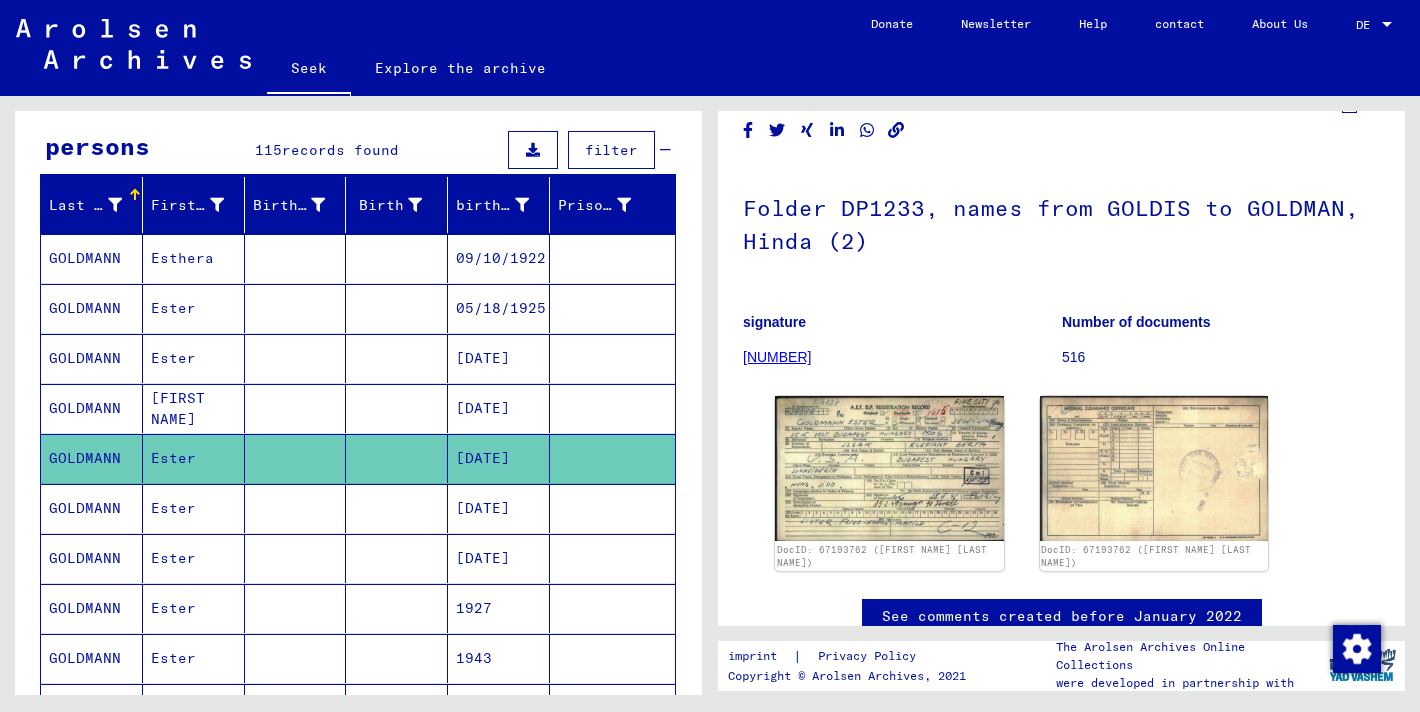 click at bounding box center [296, 558] 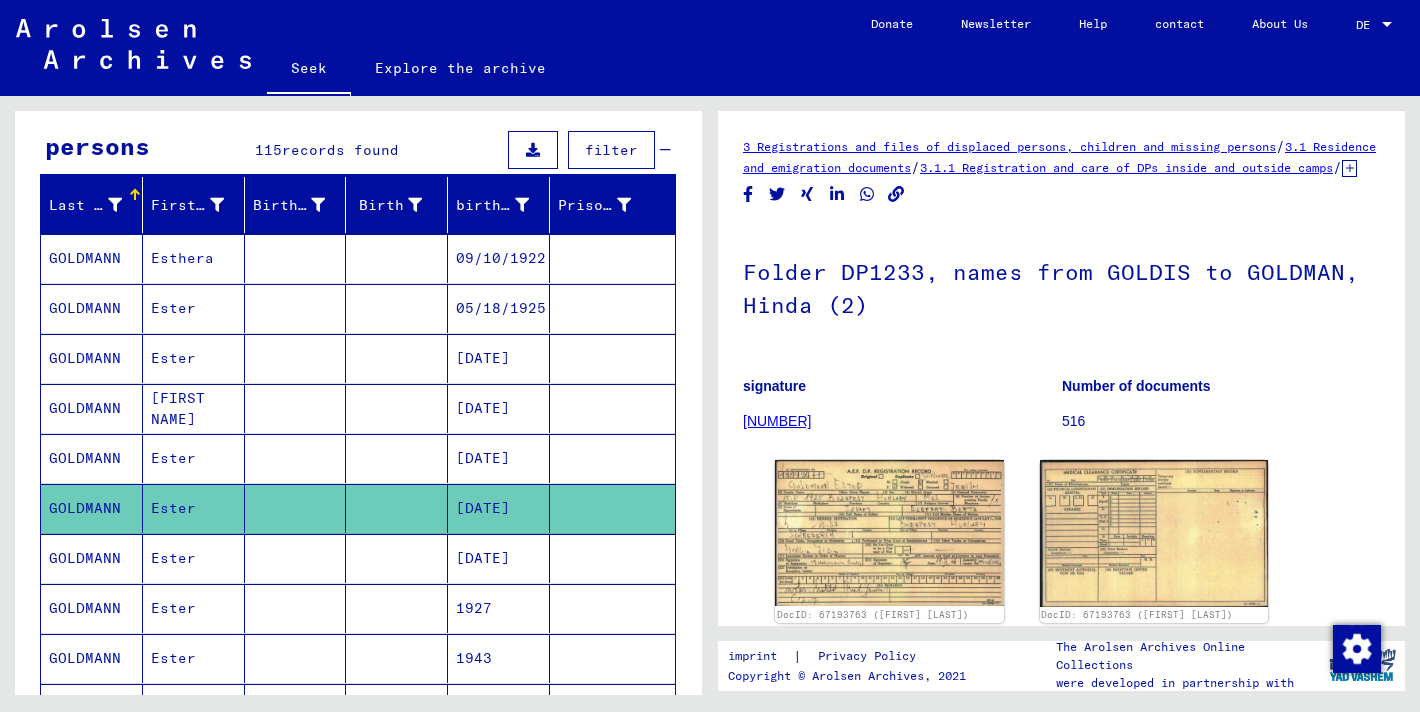 scroll, scrollTop: 0, scrollLeft: 0, axis: both 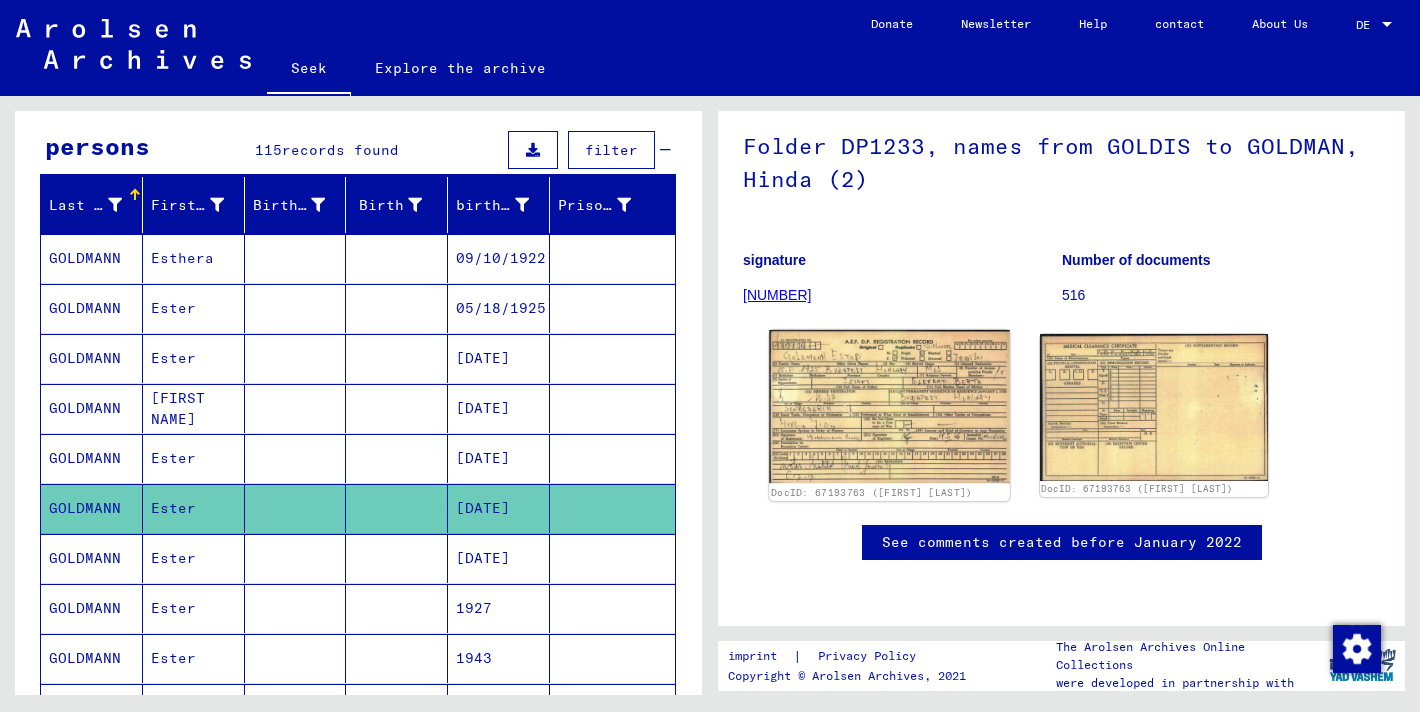 click 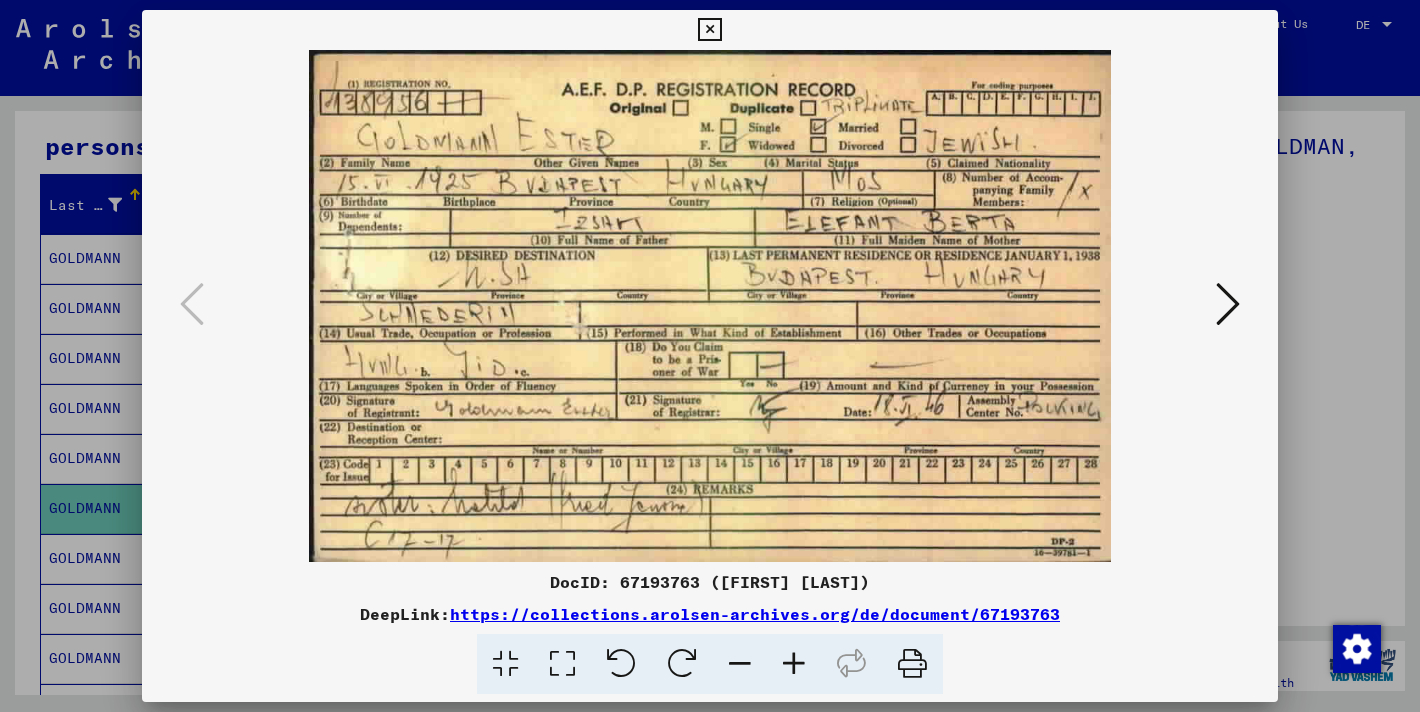 click at bounding box center (710, 356) 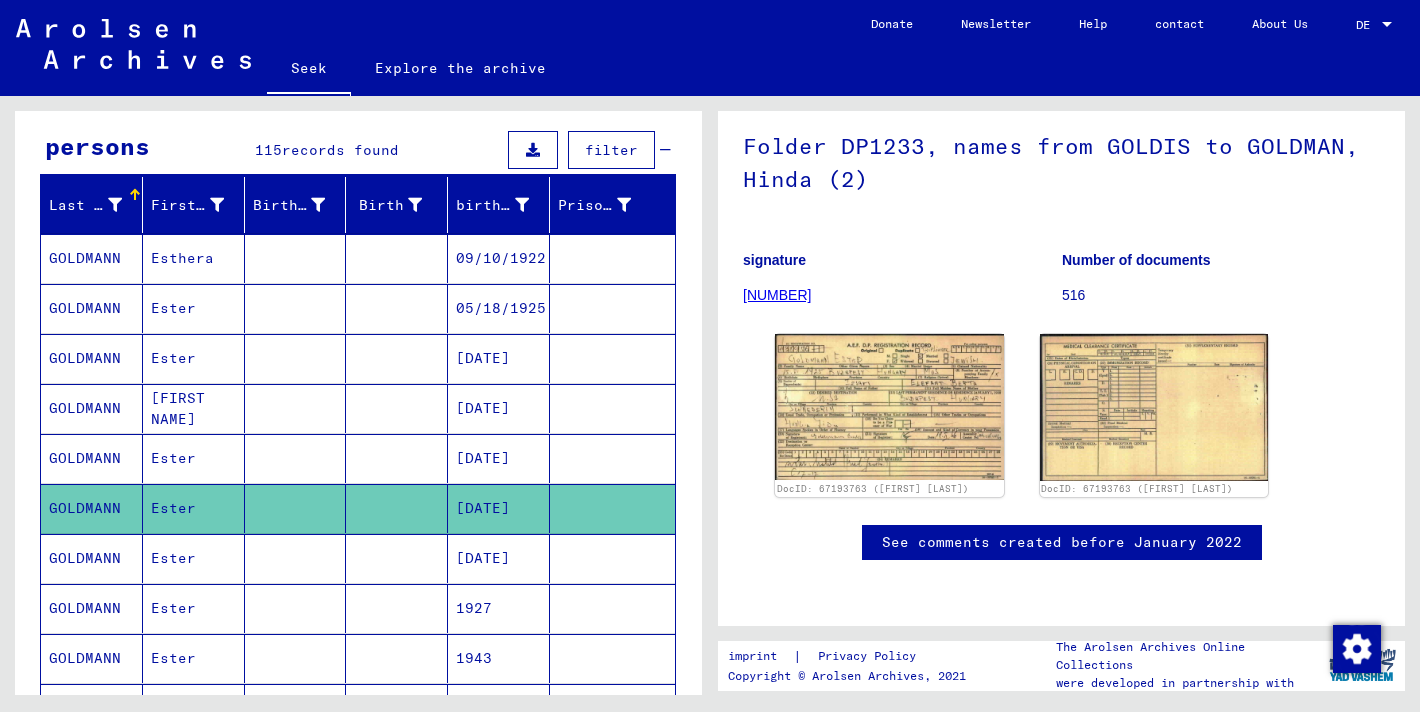 click at bounding box center (397, 608) 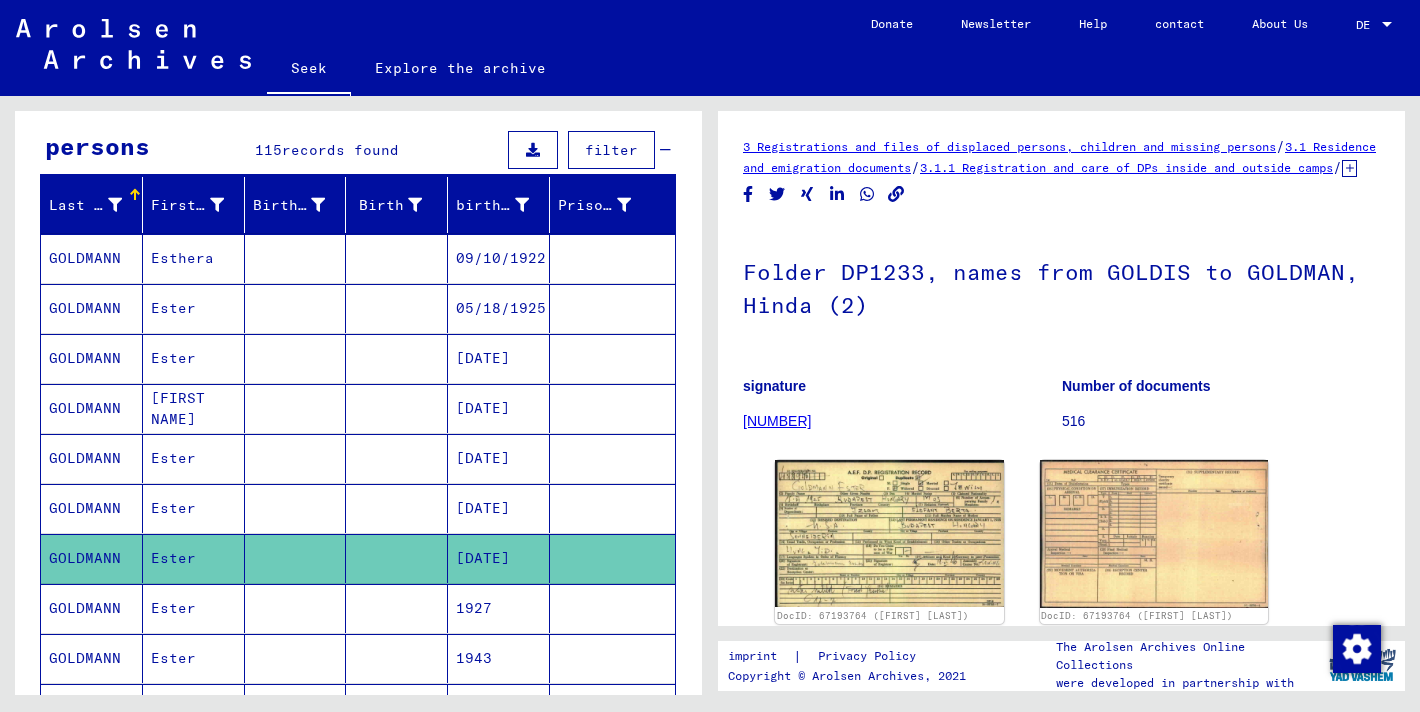 scroll, scrollTop: 0, scrollLeft: 0, axis: both 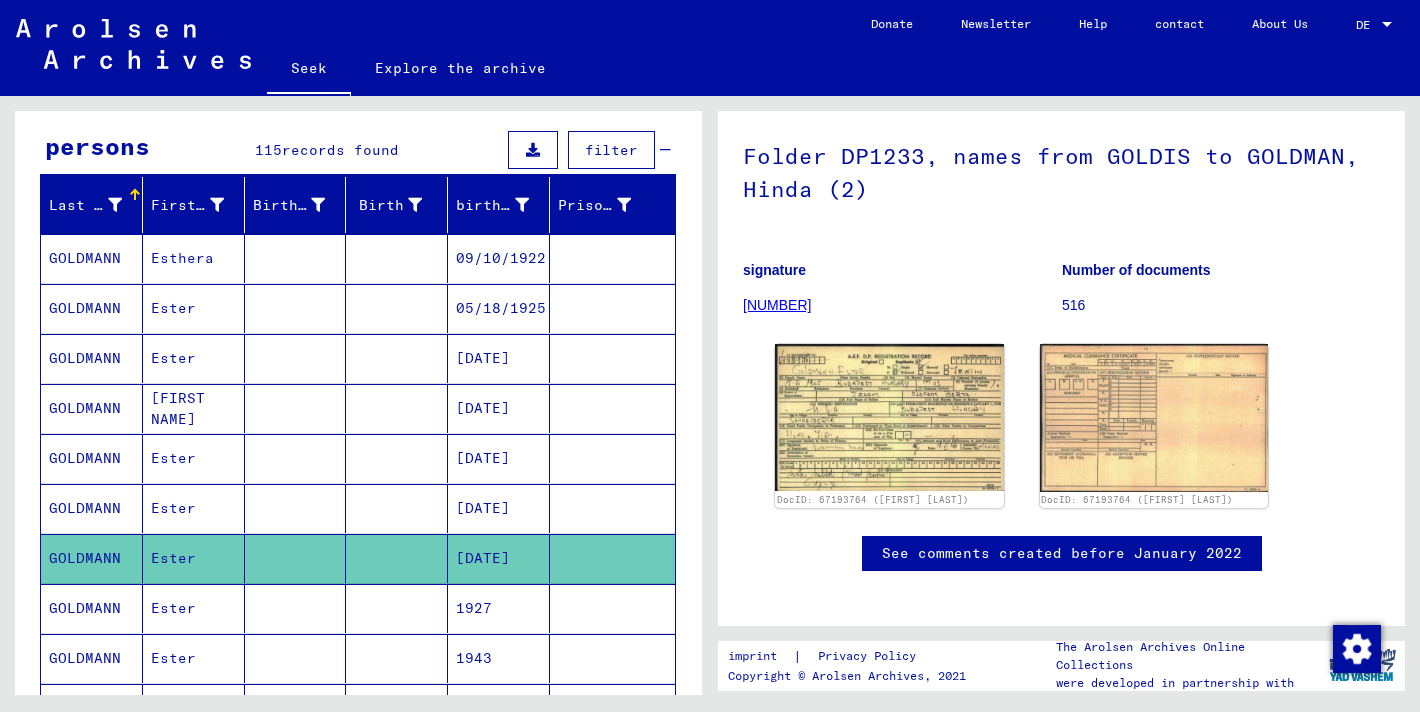 click 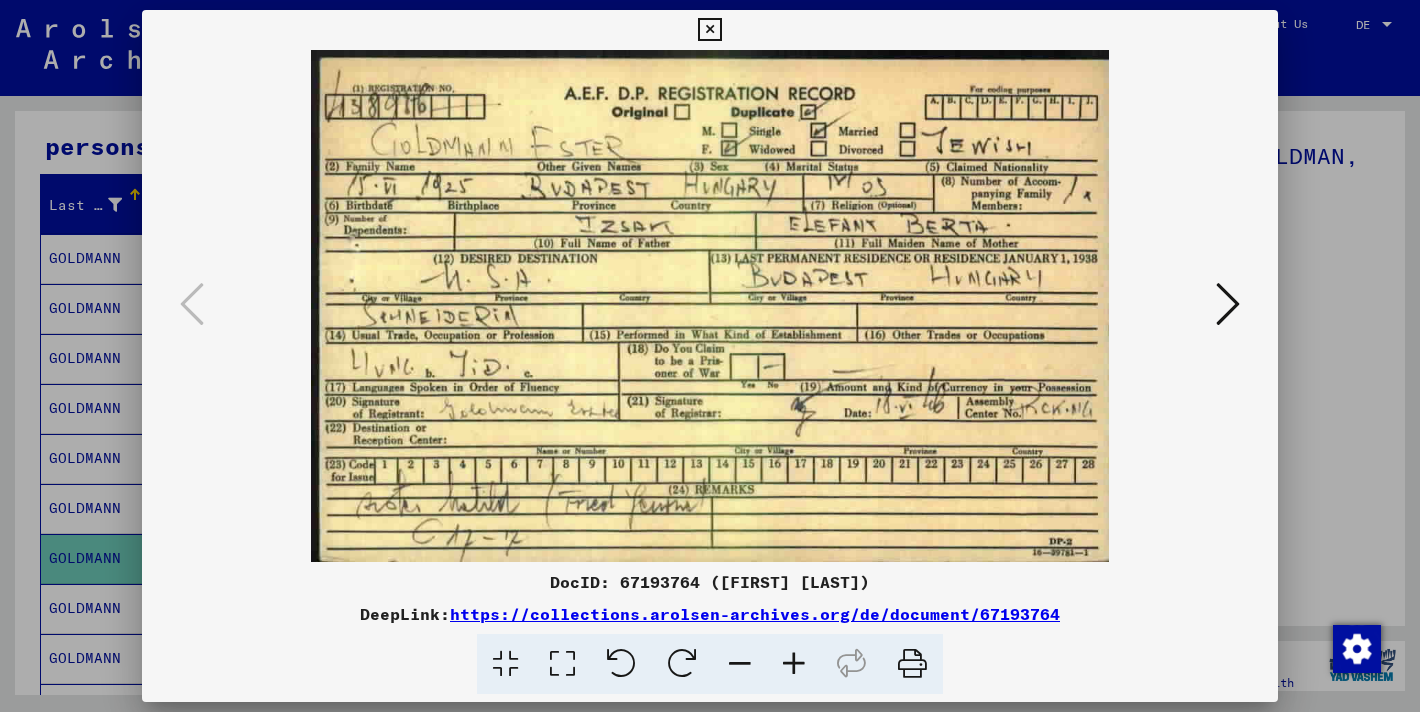 click at bounding box center (710, 356) 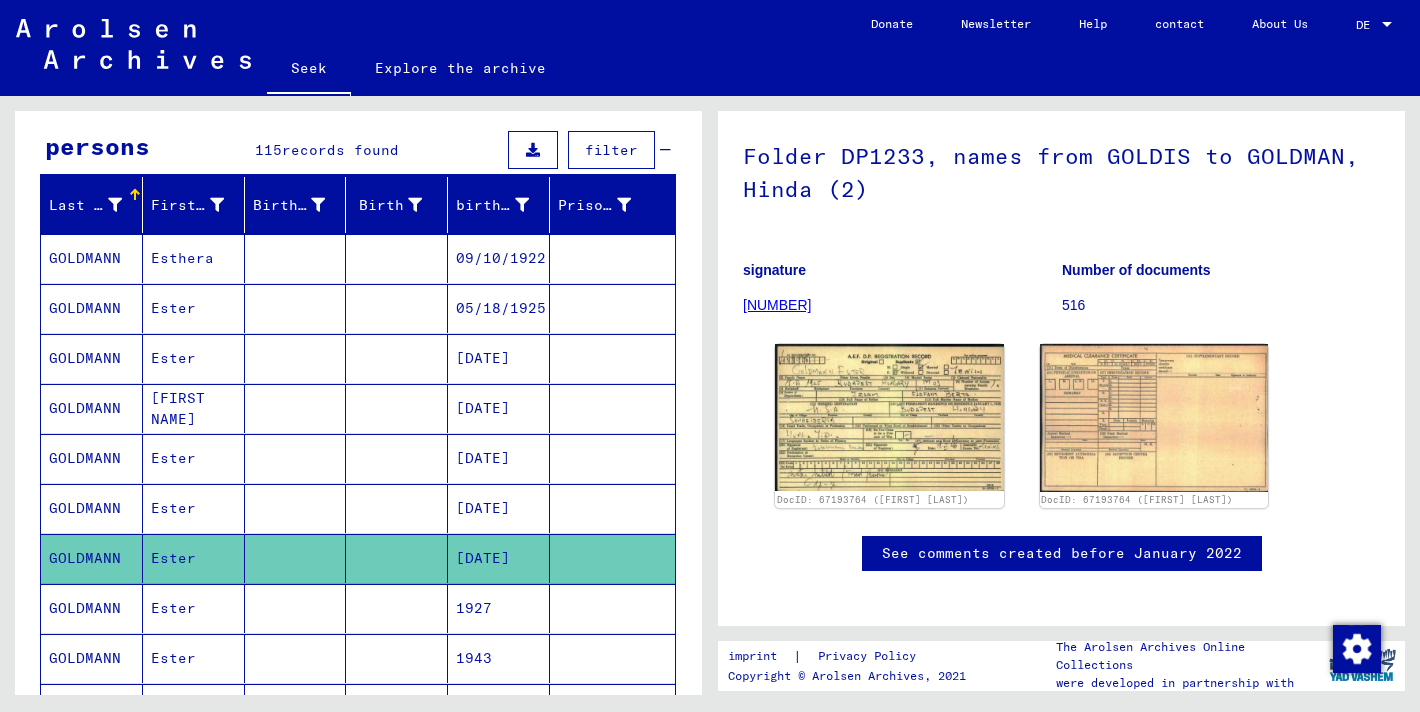 click on "Ester" at bounding box center (194, 508) 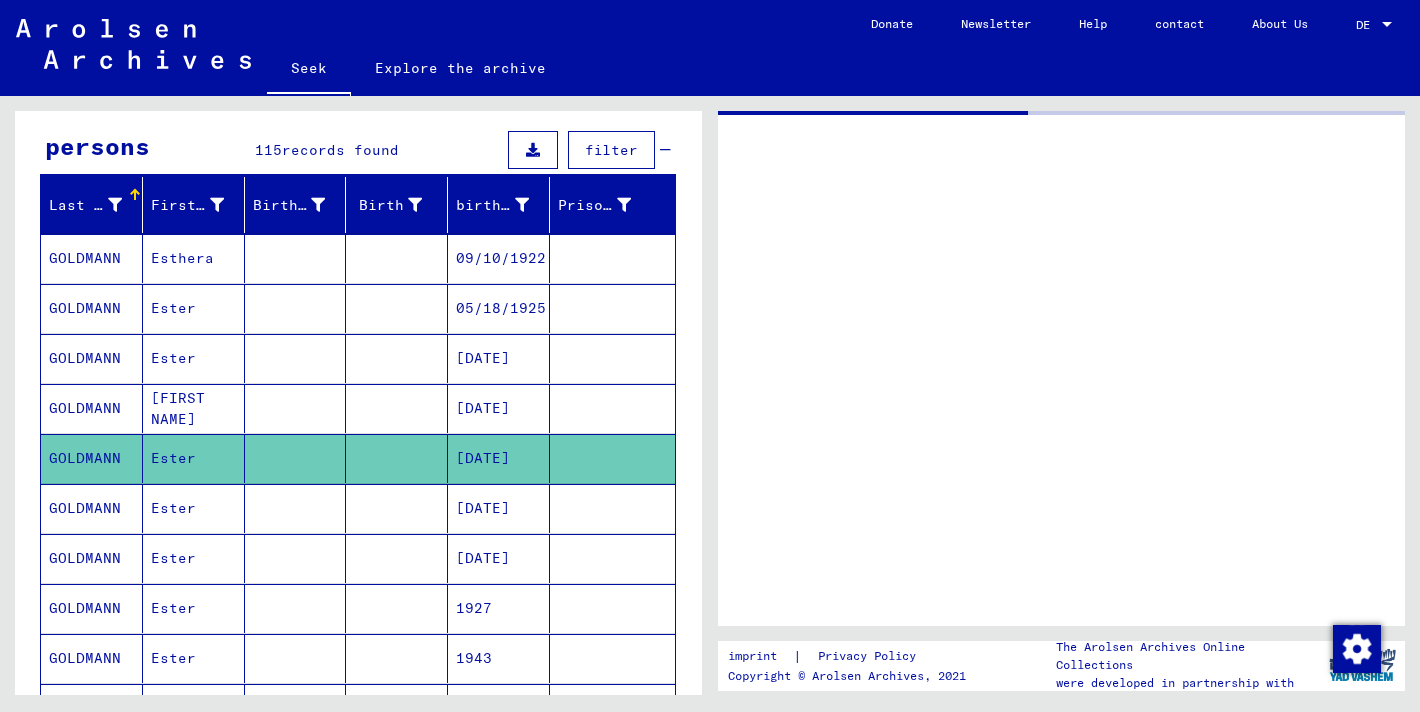 scroll, scrollTop: 0, scrollLeft: 0, axis: both 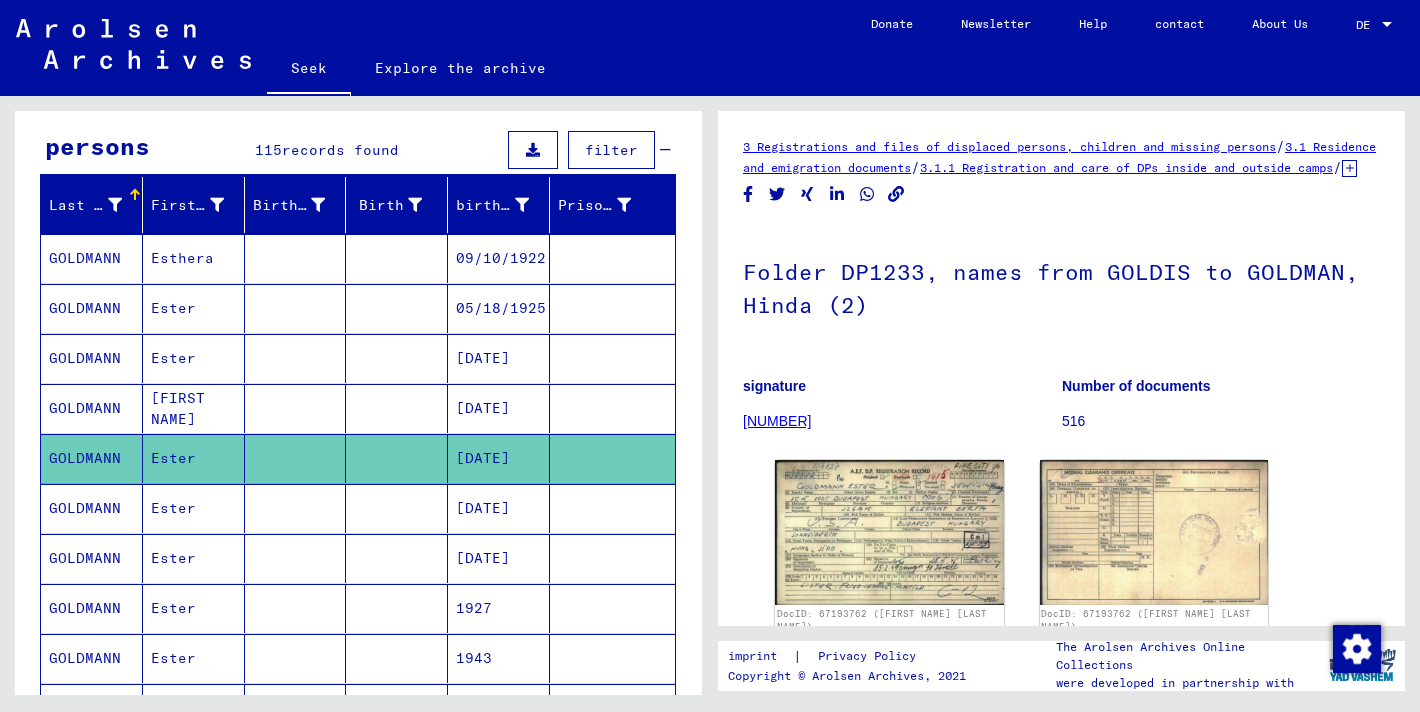 click on "[FIRST NAME]" at bounding box center [194, 458] 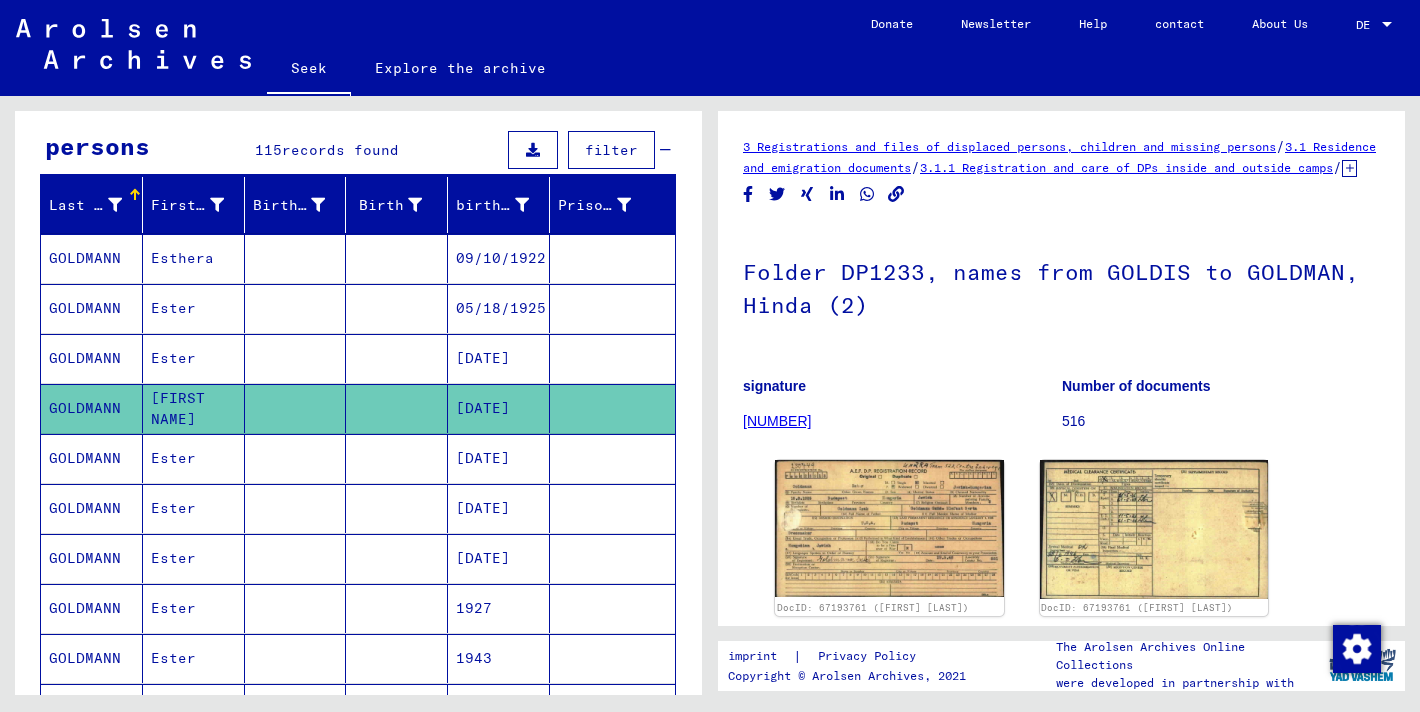 scroll, scrollTop: 0, scrollLeft: 0, axis: both 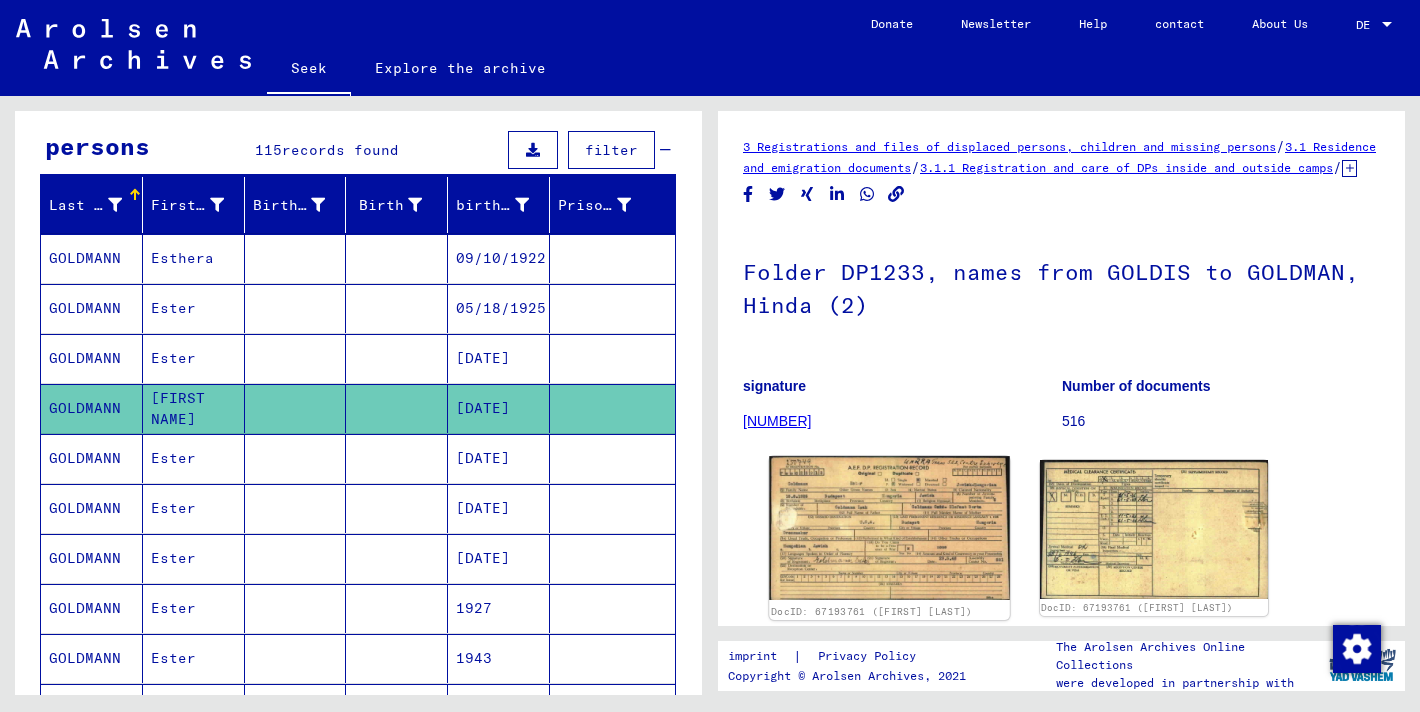 click 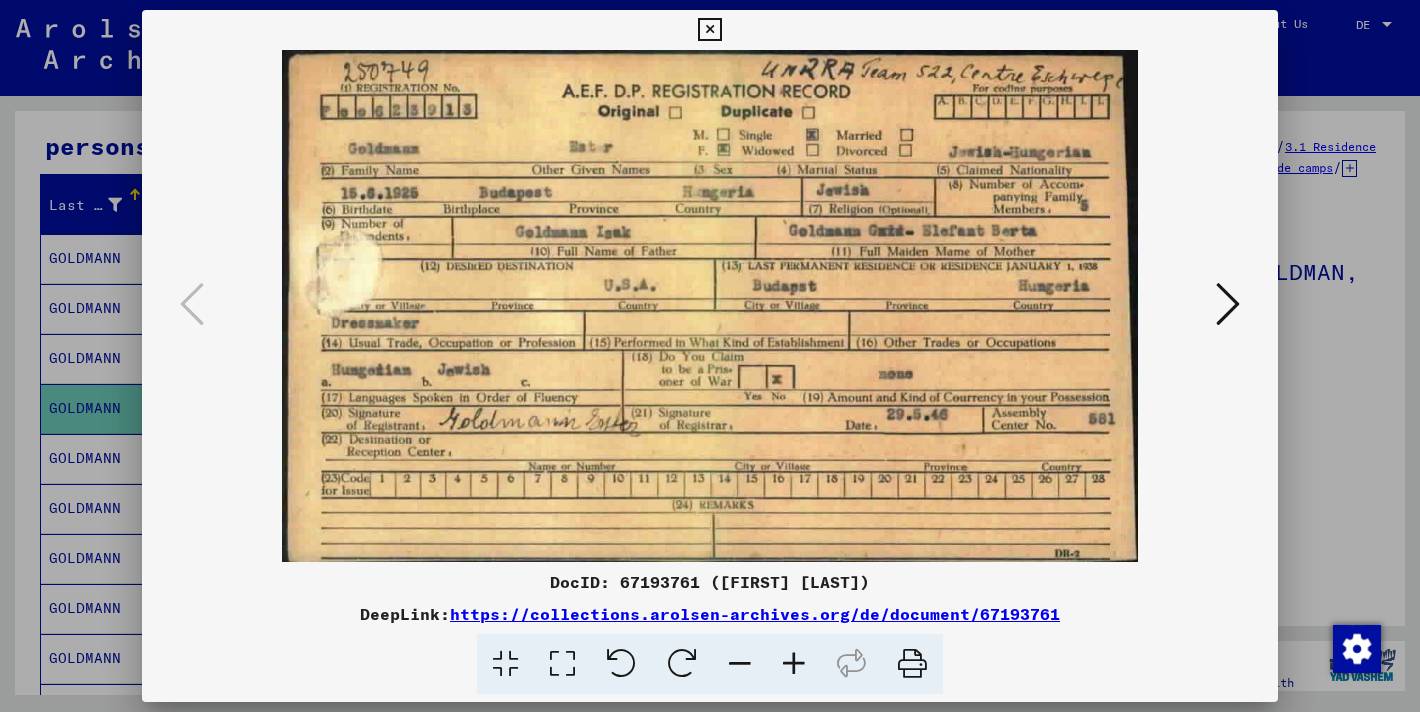 click at bounding box center [710, 356] 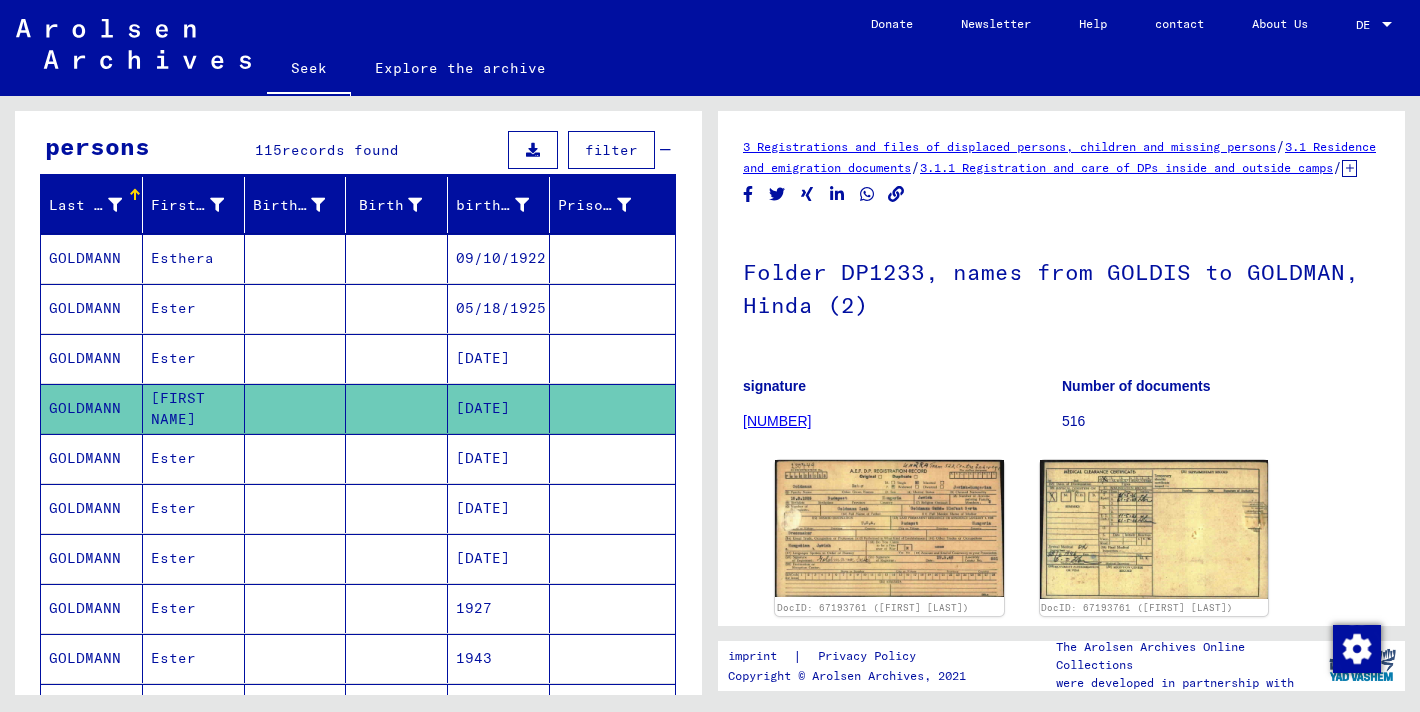 click at bounding box center (296, 508) 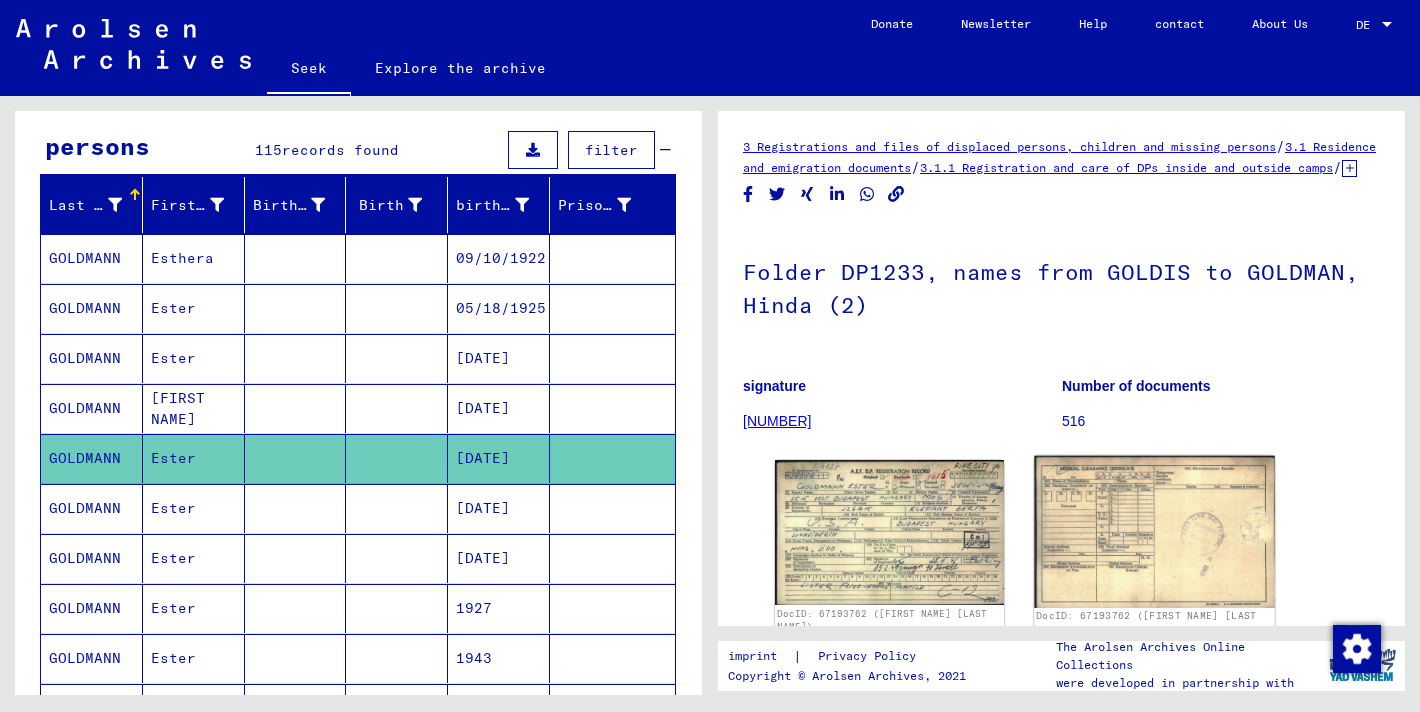 scroll, scrollTop: 0, scrollLeft: 0, axis: both 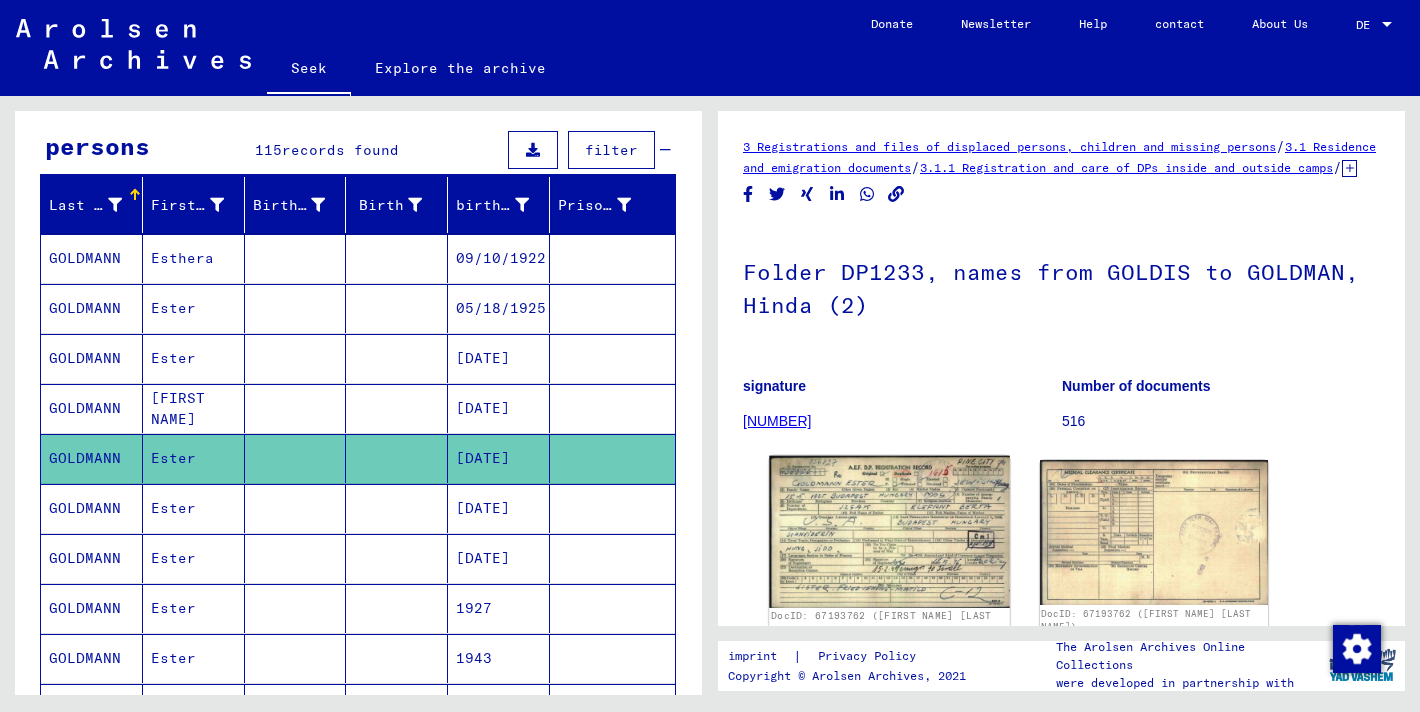 click 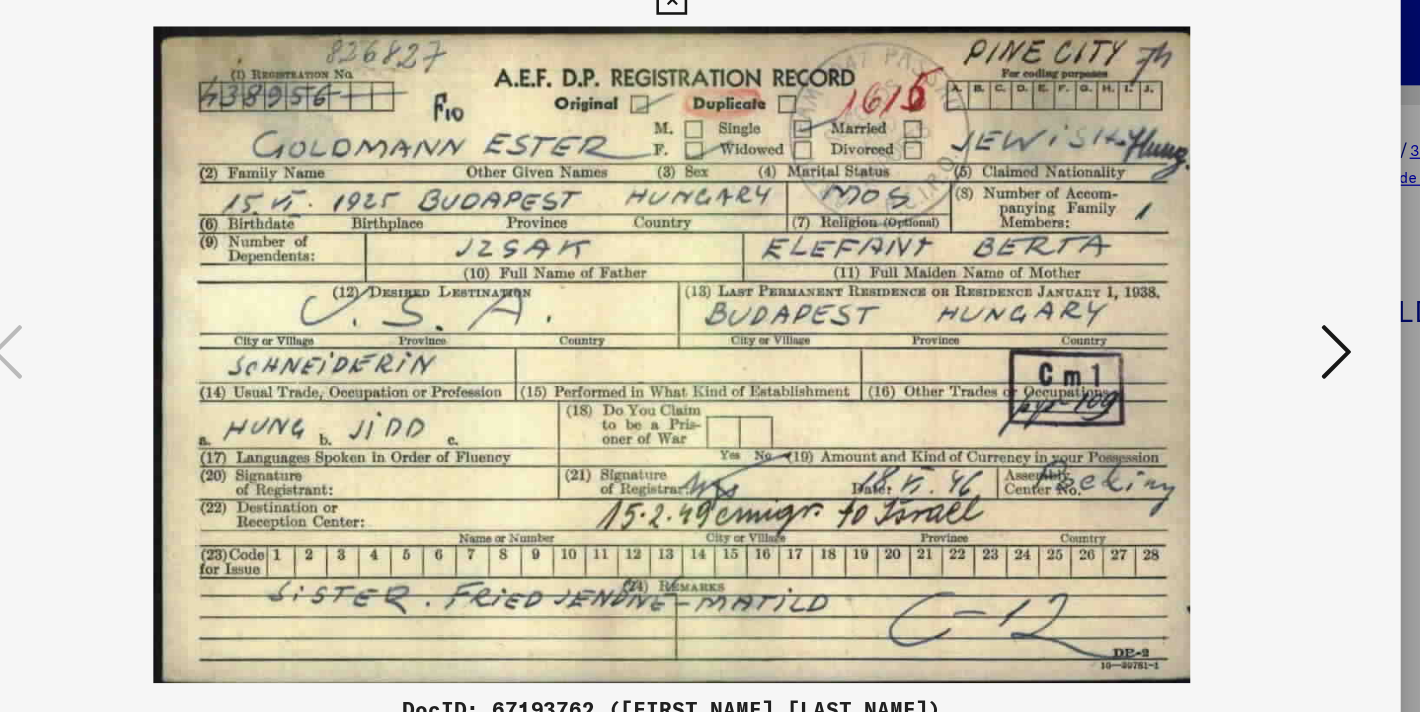 click at bounding box center (710, 306) 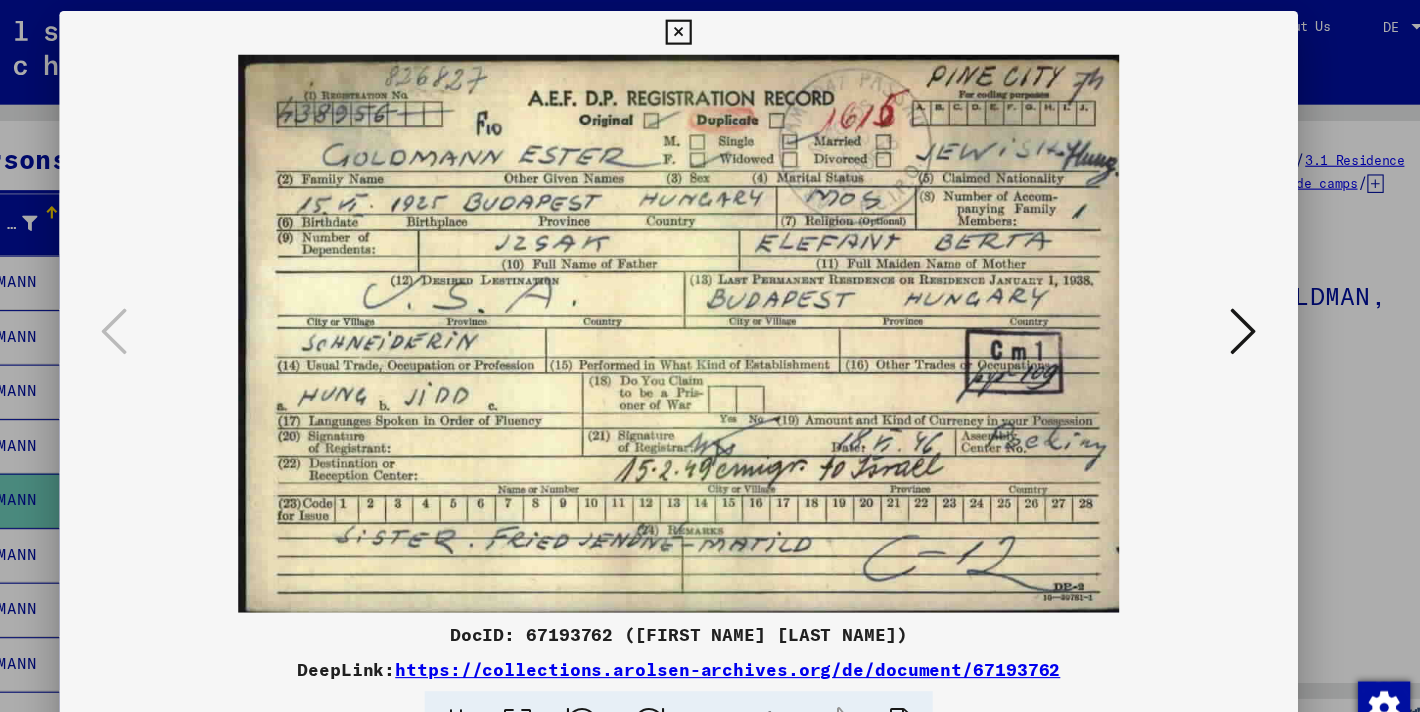 click at bounding box center (710, 356) 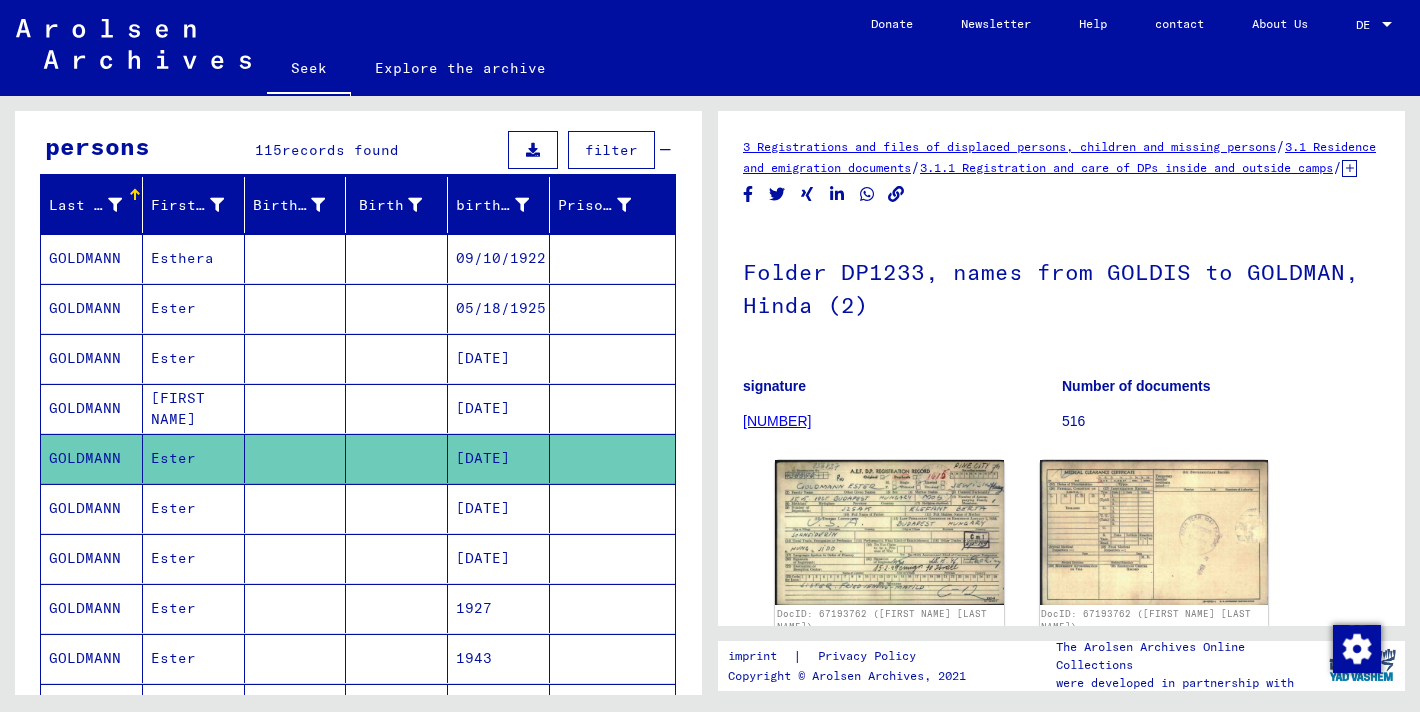 click at bounding box center [397, 558] 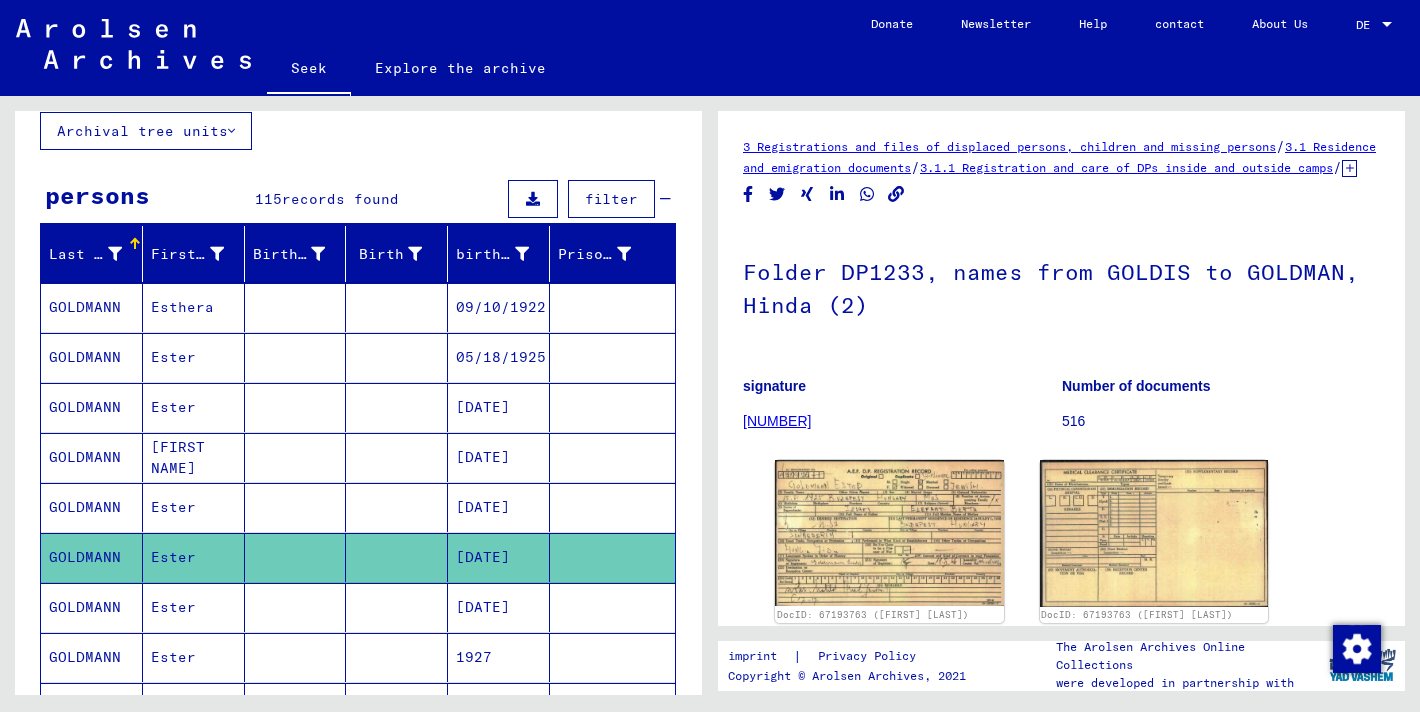 scroll, scrollTop: 108, scrollLeft: 0, axis: vertical 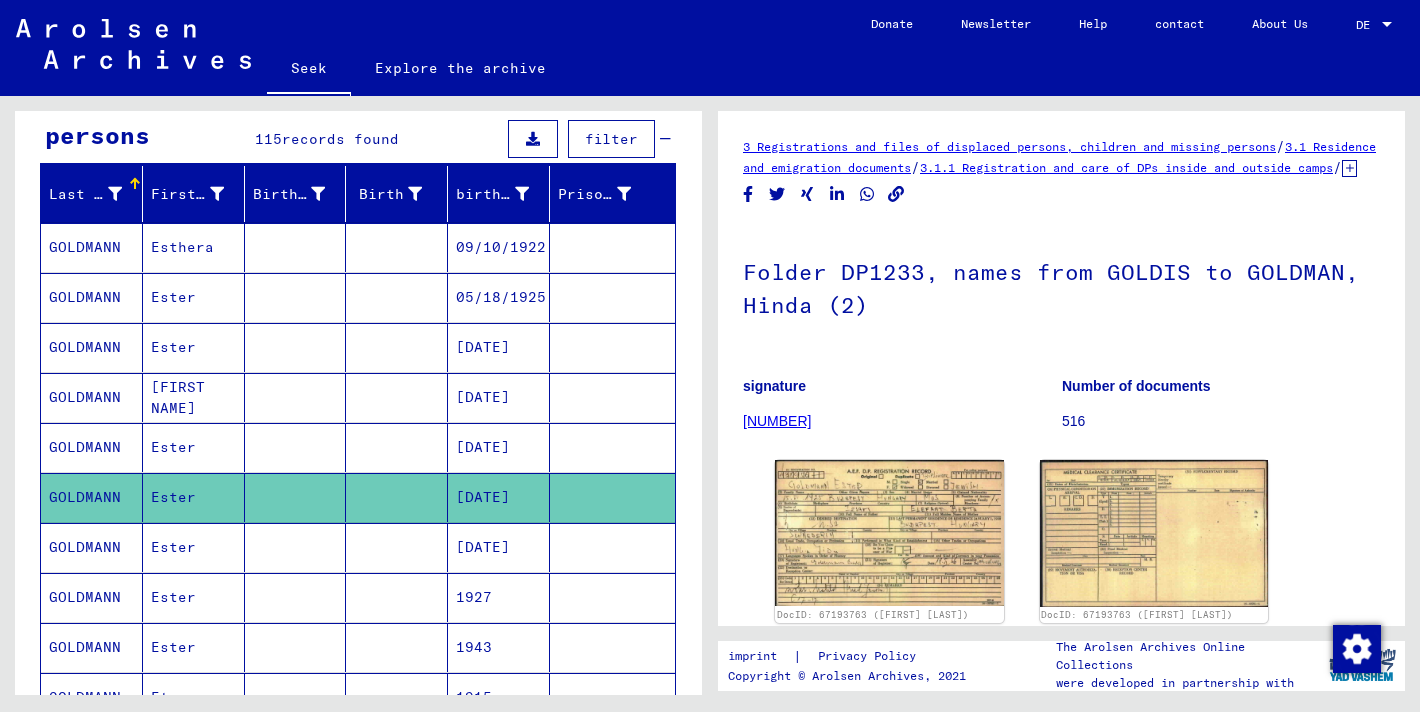 click at bounding box center [397, 647] 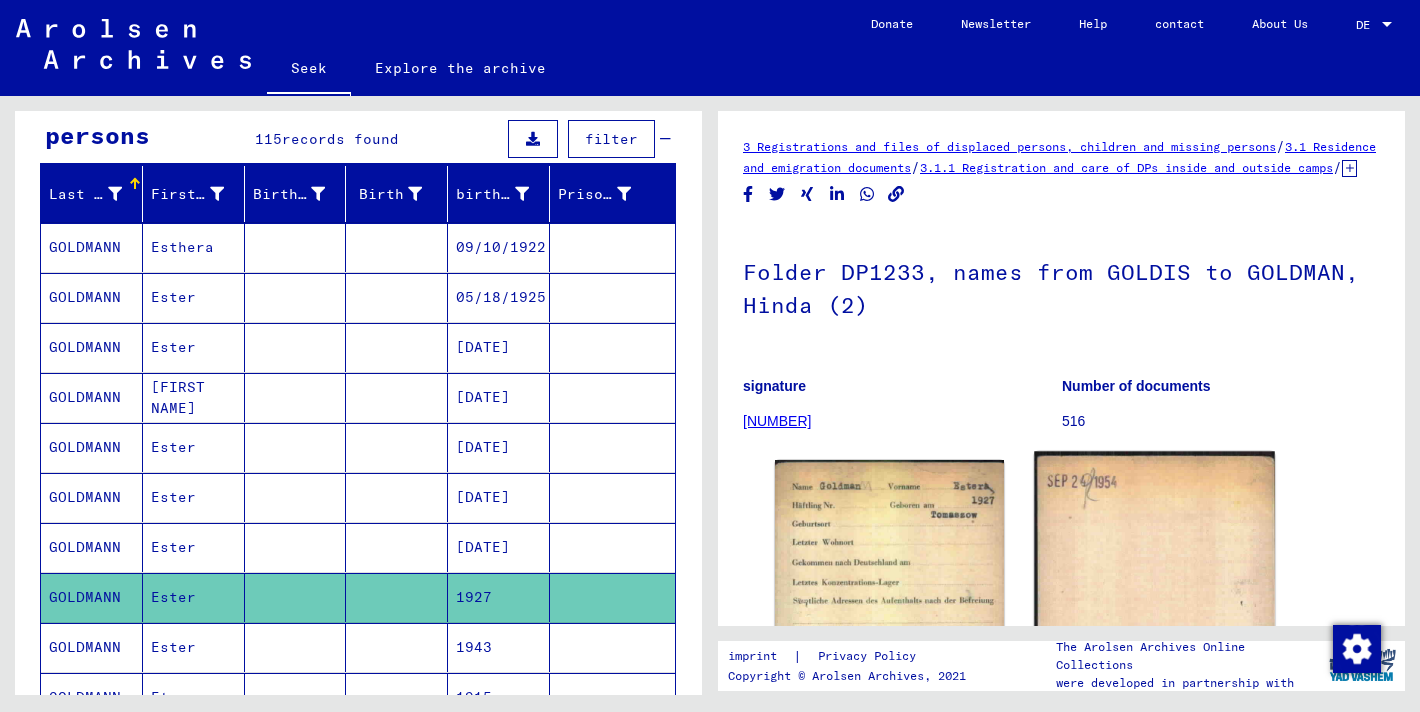 scroll, scrollTop: 0, scrollLeft: 0, axis: both 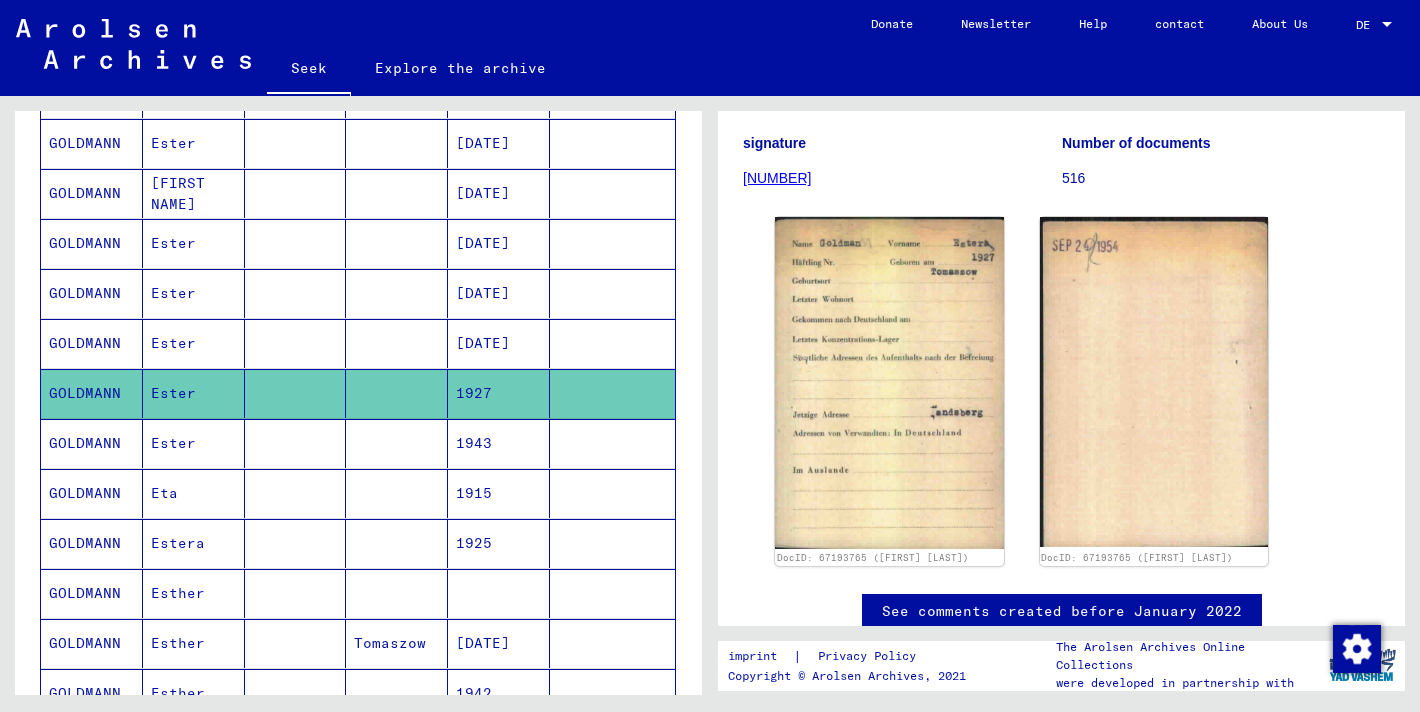 click on "1925" at bounding box center (499, 593) 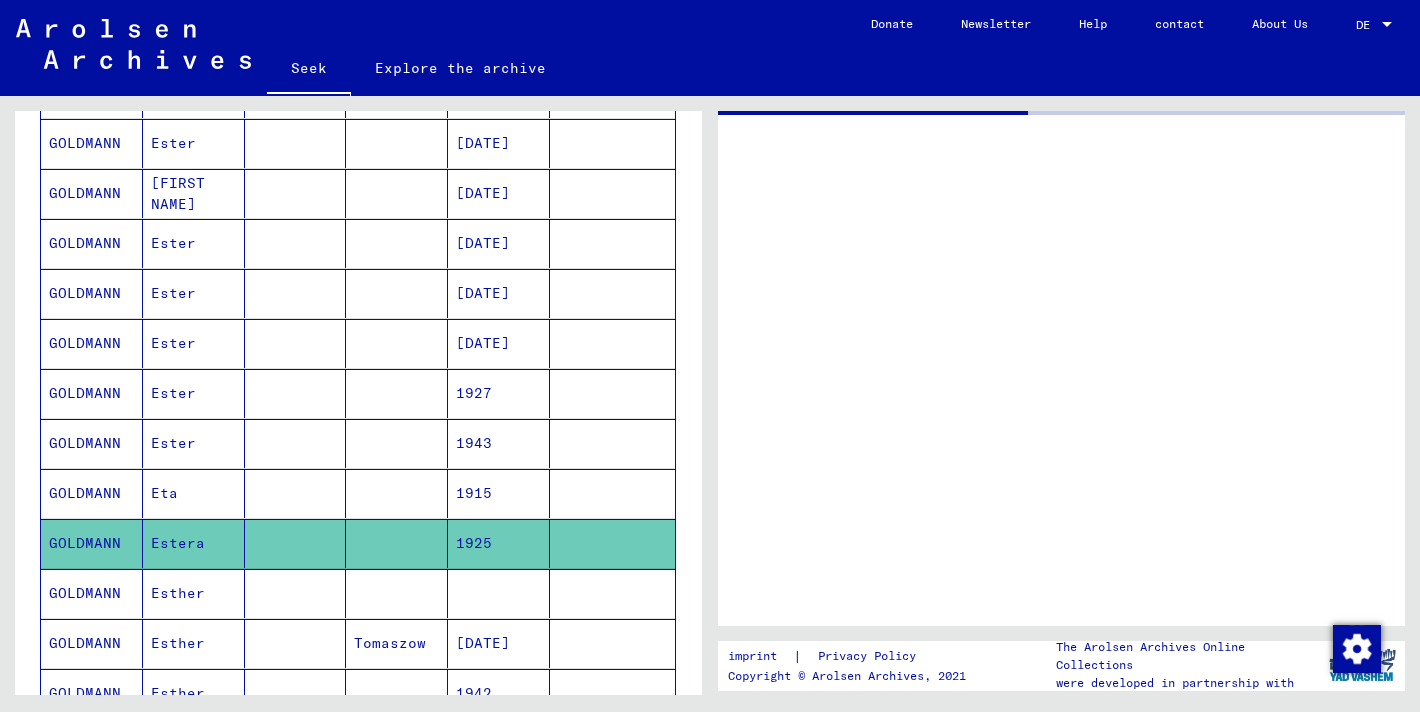 scroll, scrollTop: 0, scrollLeft: 0, axis: both 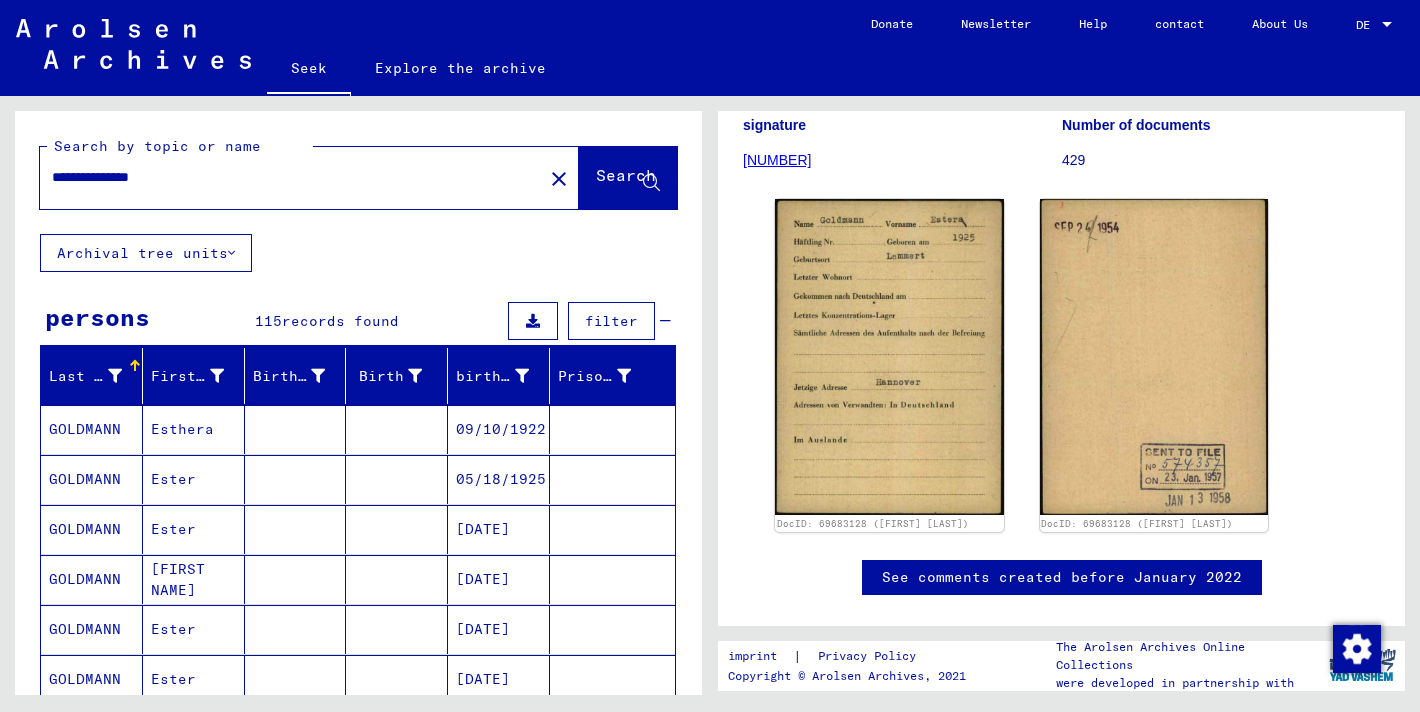 drag, startPoint x: 203, startPoint y: 181, endPoint x: 64, endPoint y: 183, distance: 139.01439 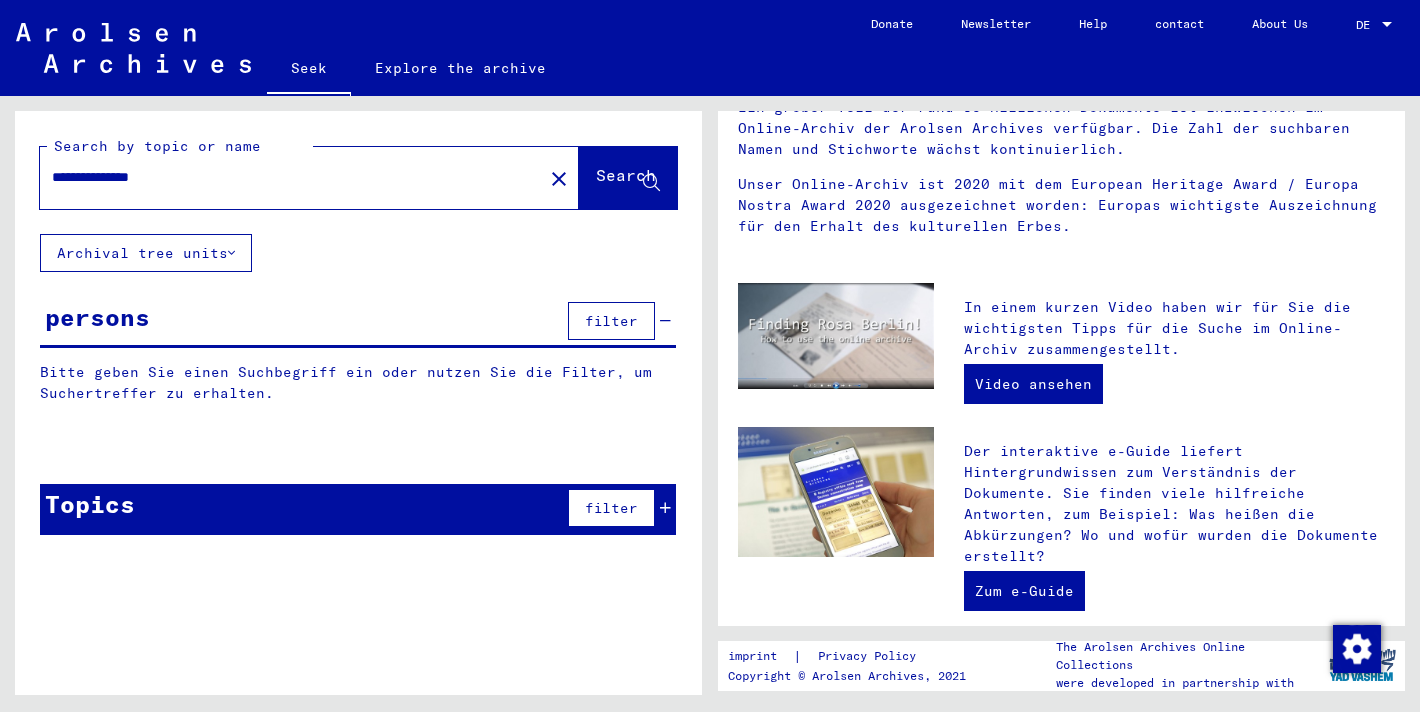 scroll, scrollTop: 0, scrollLeft: 0, axis: both 